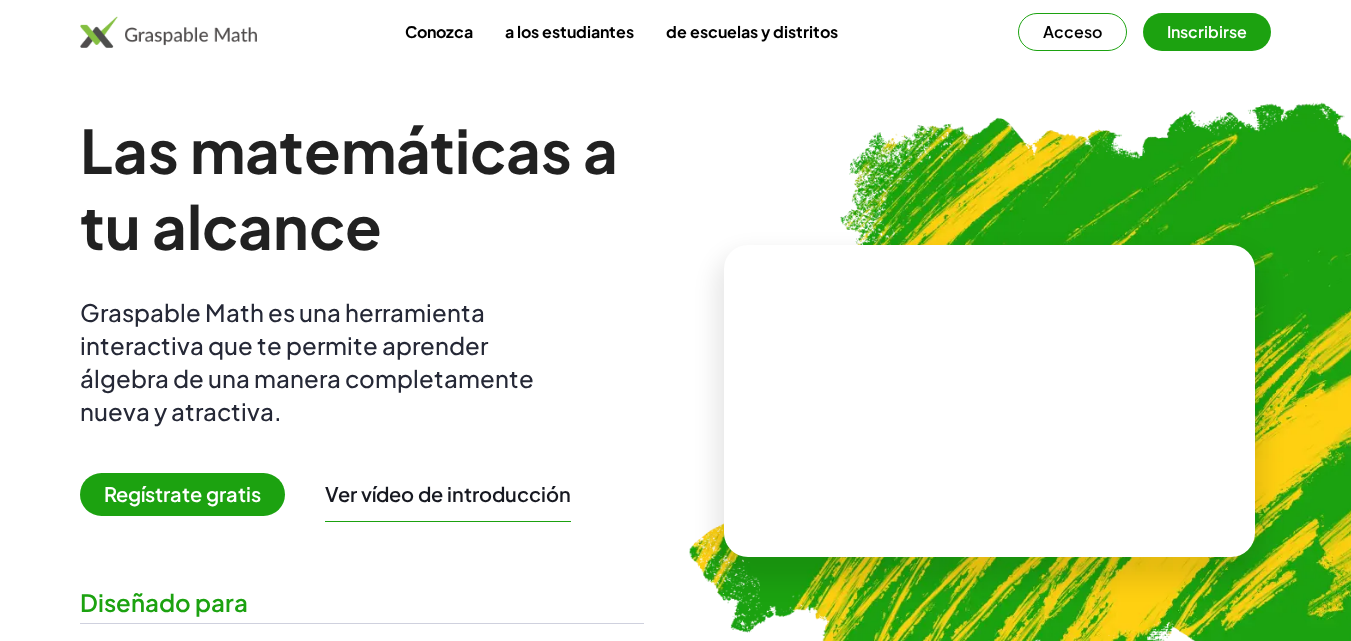 scroll, scrollTop: 0, scrollLeft: 0, axis: both 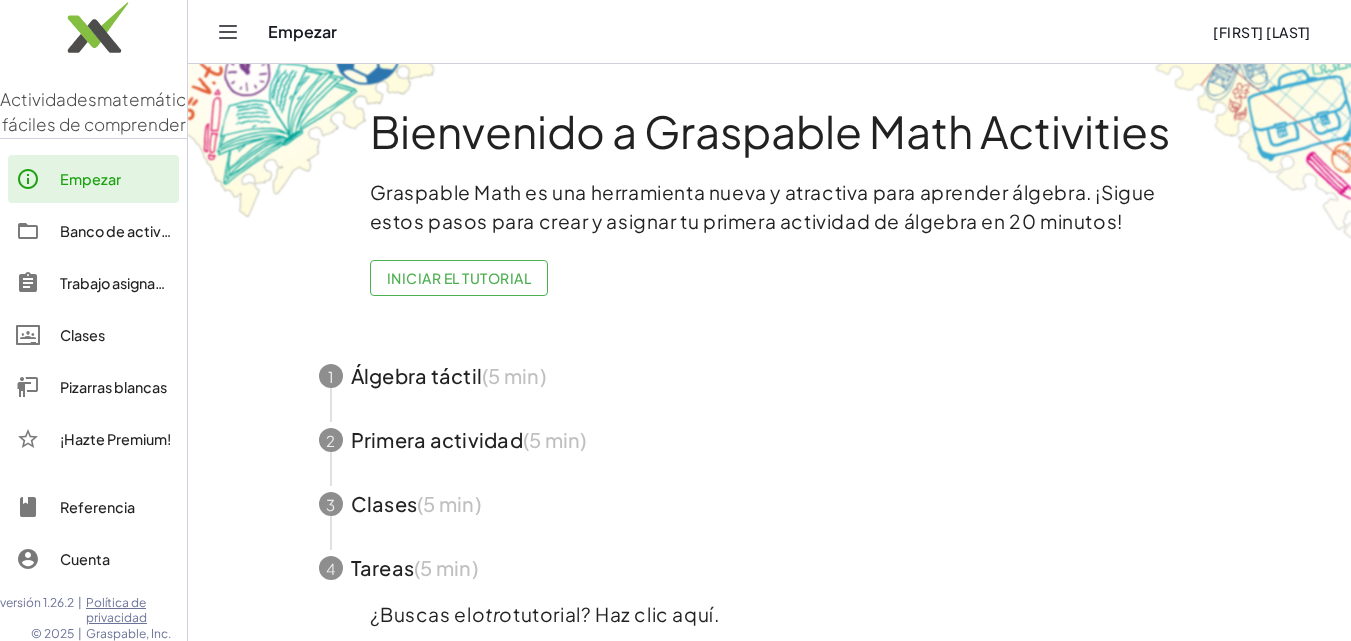 click on "[FIRST] [LAST]" at bounding box center (1262, 32) 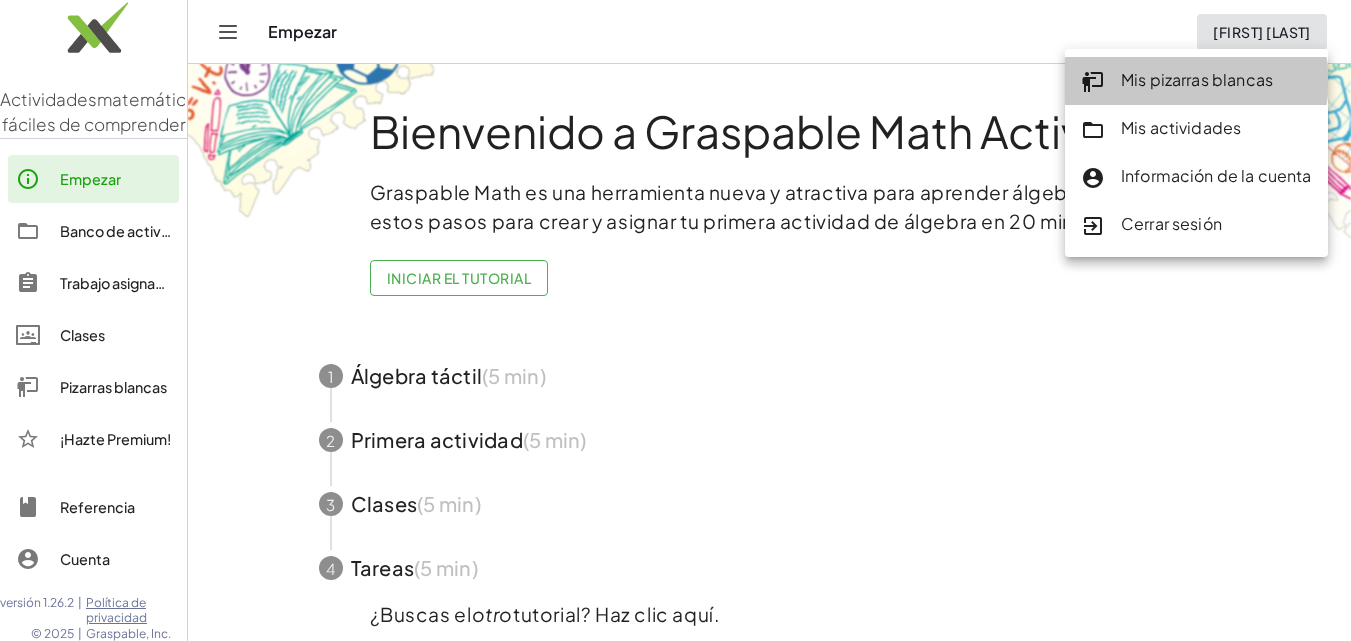 click on "Mis pizarras blancas" at bounding box center (1197, 79) 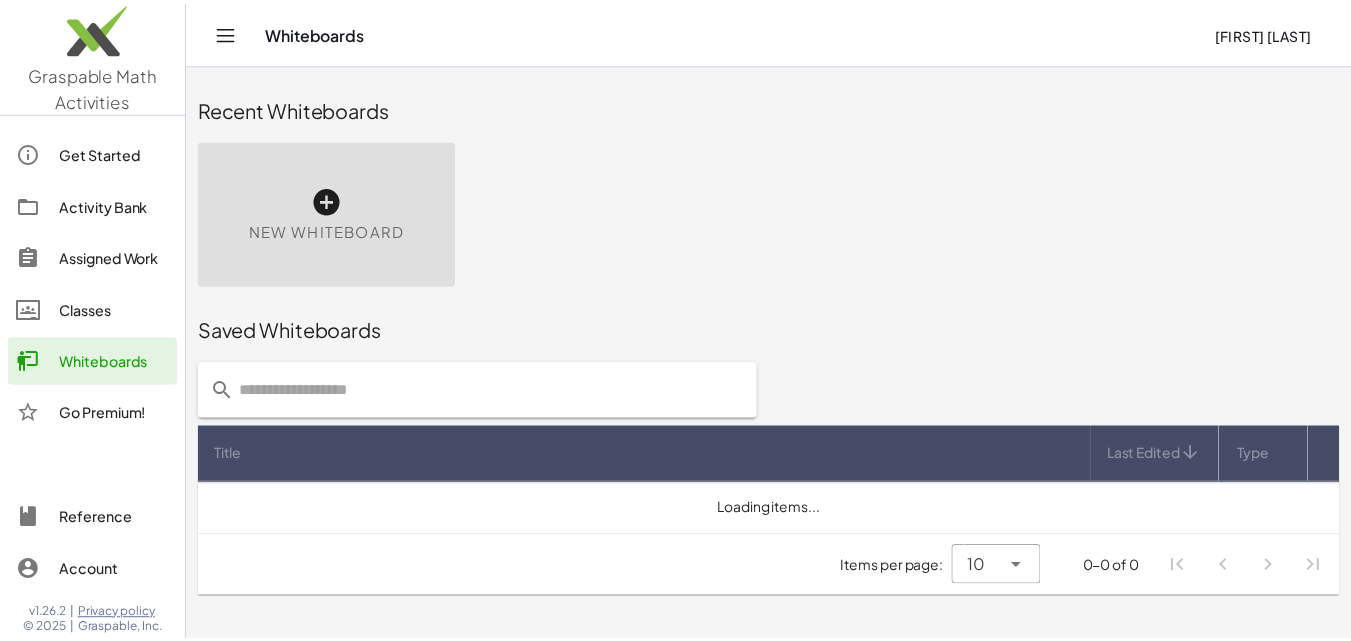 scroll, scrollTop: 0, scrollLeft: 0, axis: both 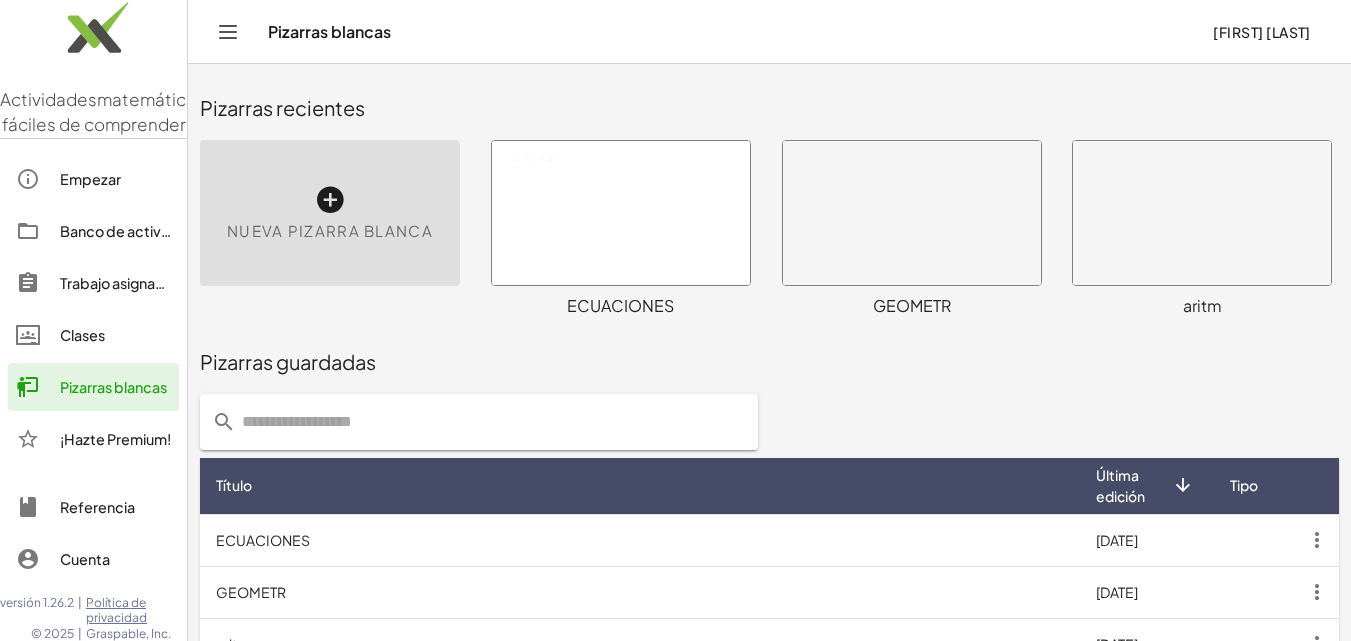 click on "Empezar" 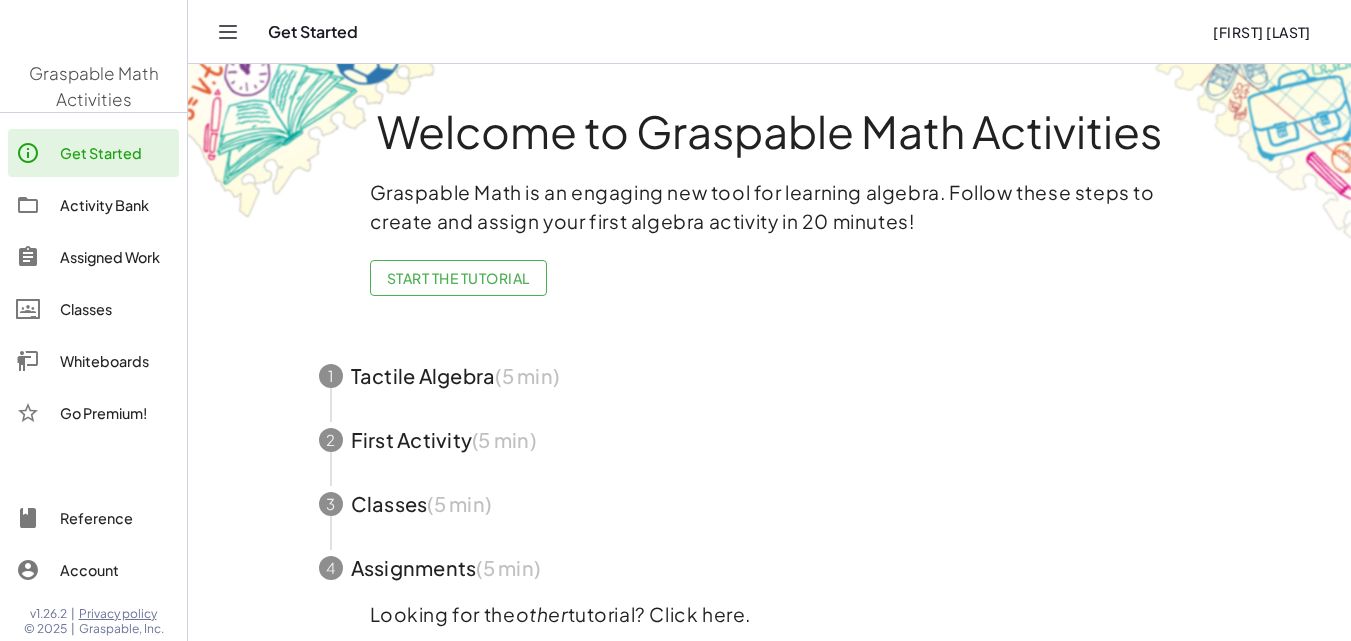 click on "Welcome to Graspable Math Activities   Graspable Math is an engaging new tool for learning algebra. Follow these steps to create and assign your first algebra activity in 20 minutes!  Start the Tutorial 1 Tactile Algebra  (5 min) 2 First Activity  (5 min) 3 Classes  (5 min) 4 Assignments  (5 min)  Looking for the  other  tutorial? Click here.  Start the Text-based GM Tutorial" 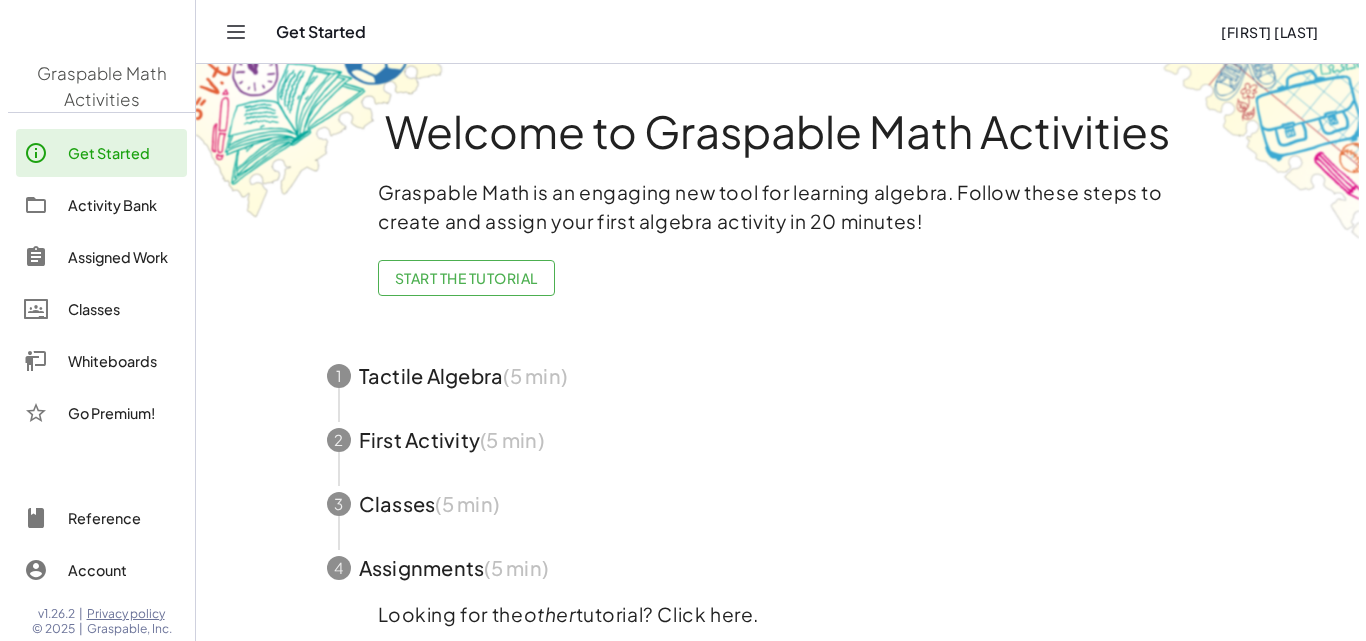 scroll, scrollTop: 0, scrollLeft: 0, axis: both 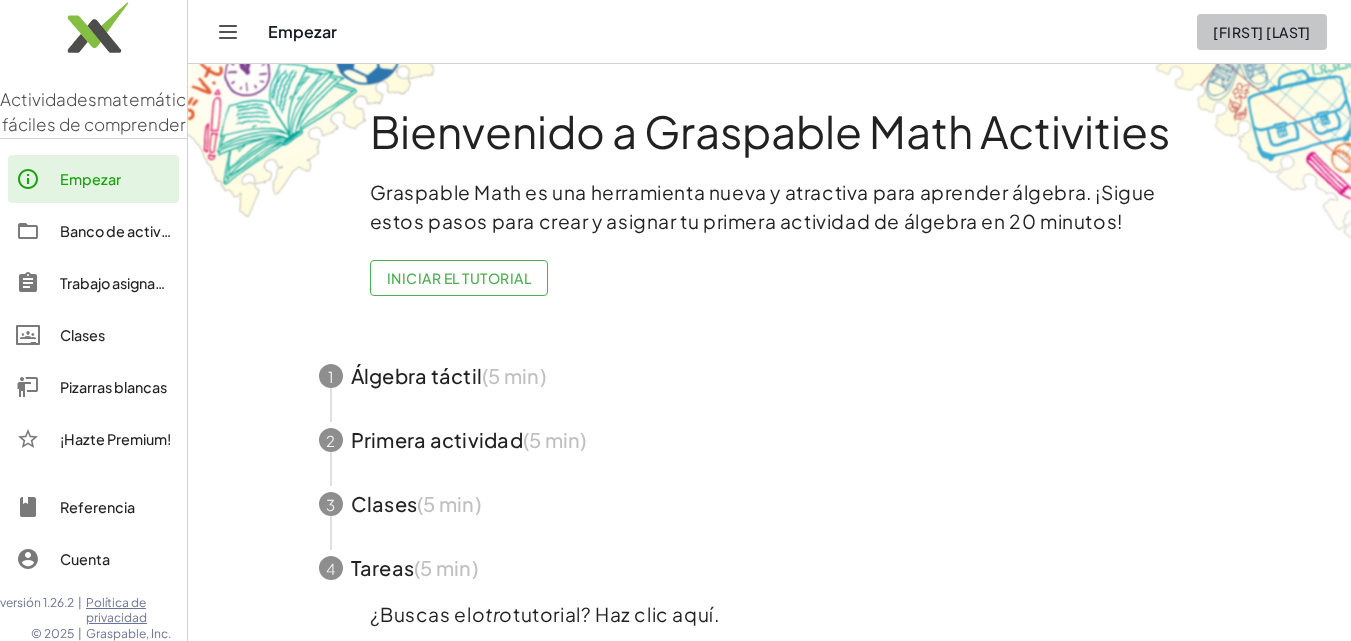 click on "[FIRST] [LAST]" at bounding box center (1262, 32) 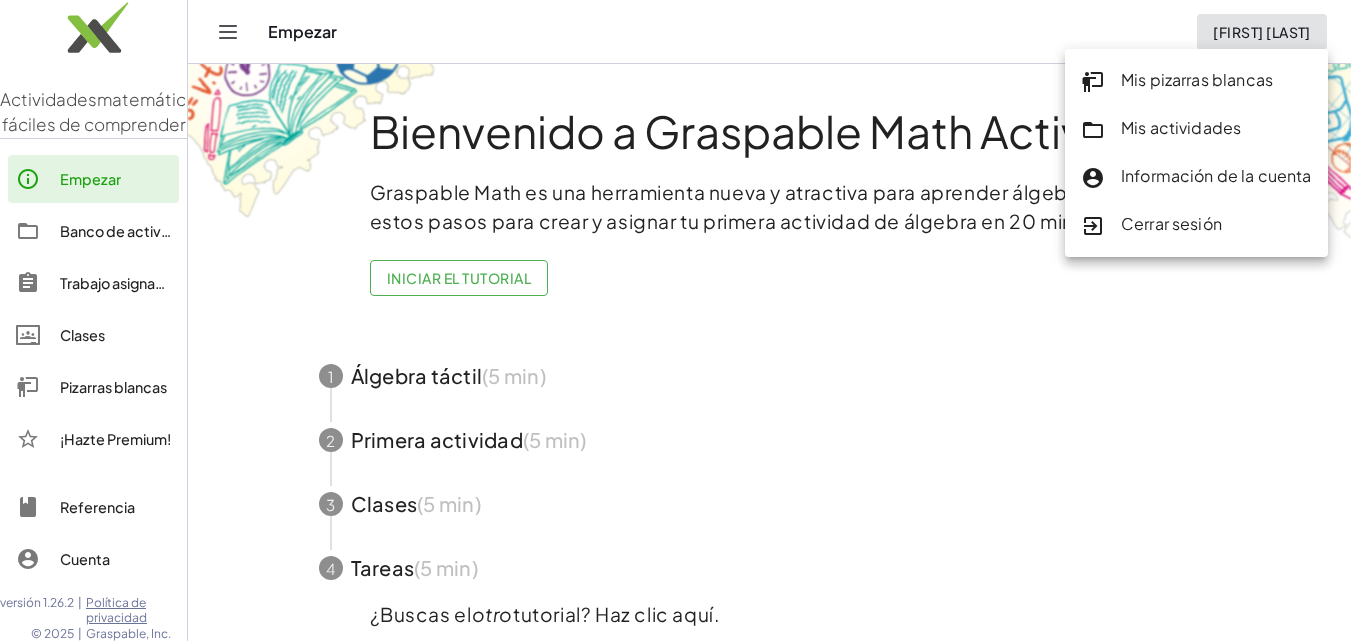click on "Mis pizarras blancas" at bounding box center [1197, 79] 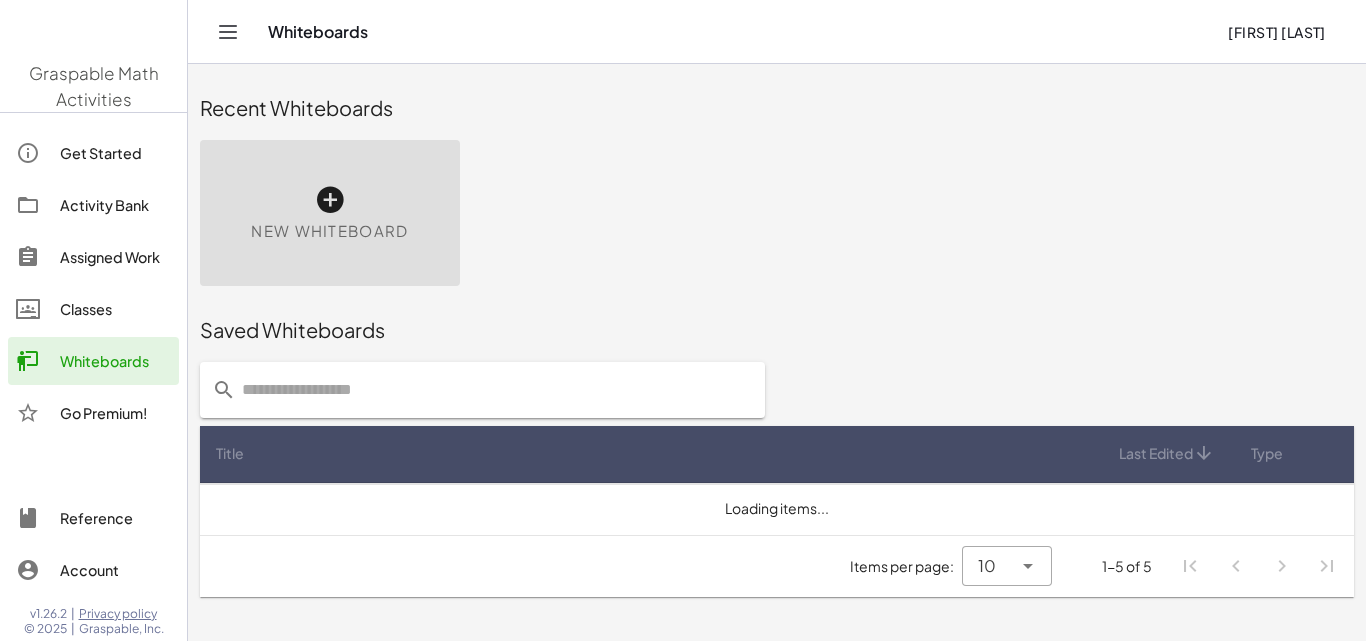 scroll, scrollTop: 0, scrollLeft: 0, axis: both 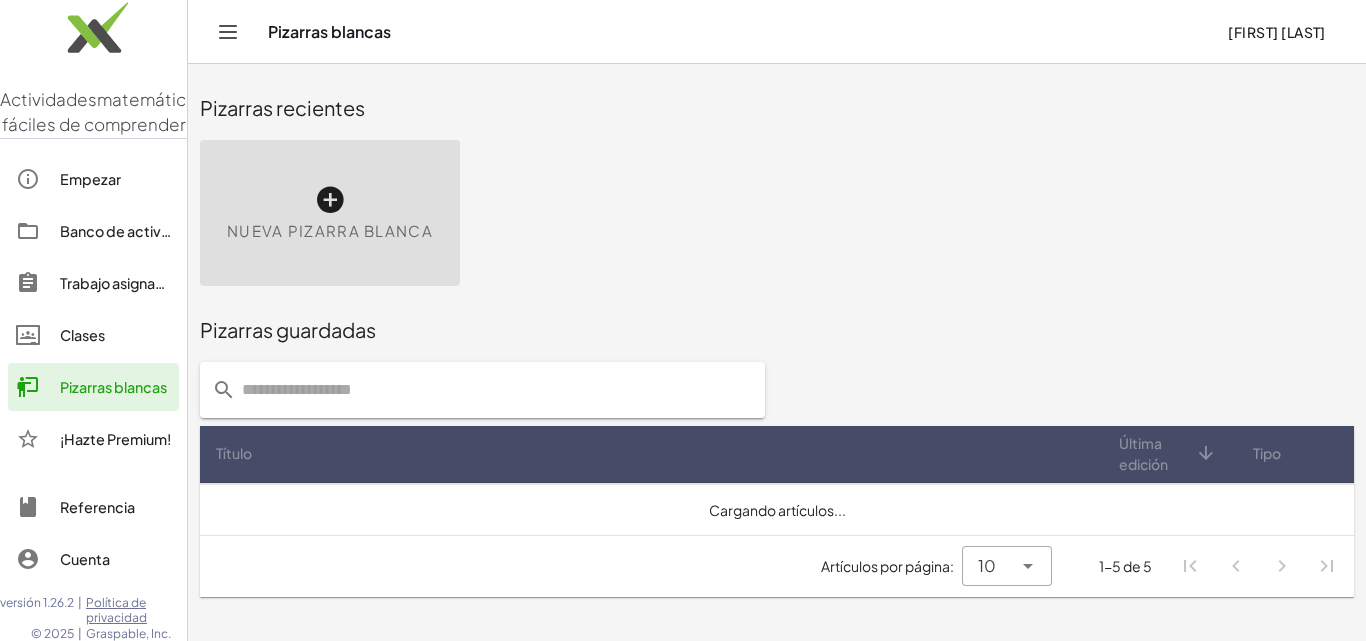 click at bounding box center [330, 200] 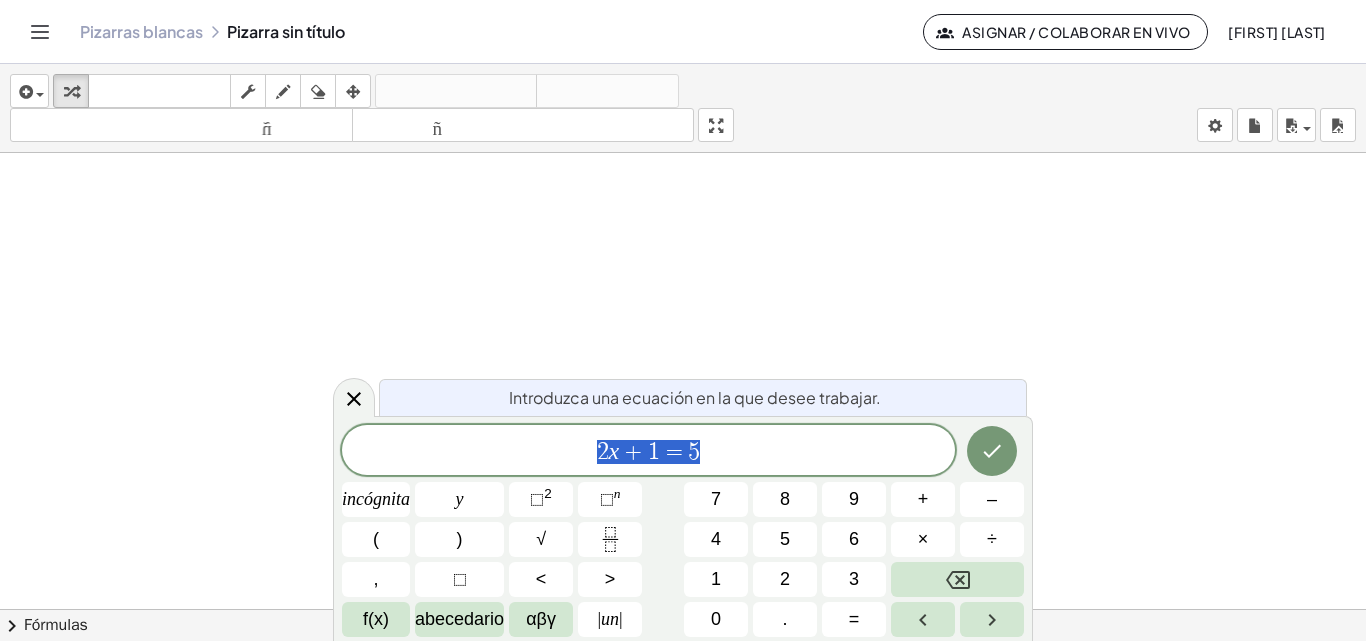 scroll, scrollTop: 0, scrollLeft: 0, axis: both 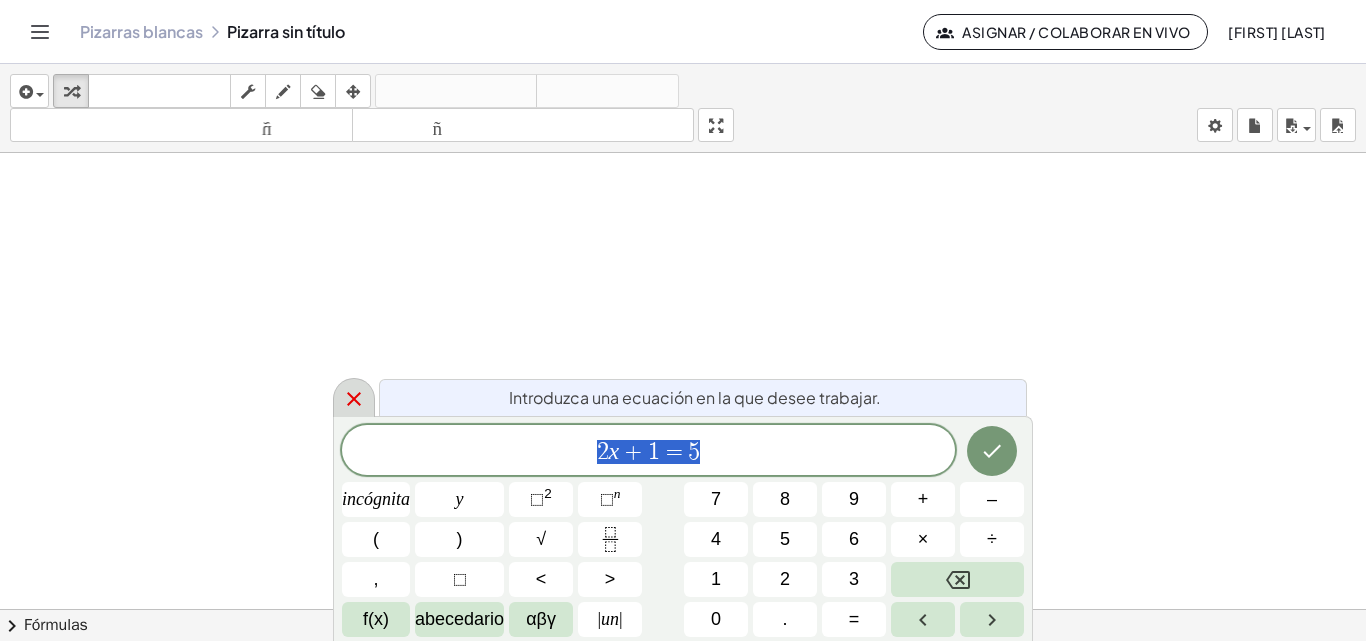 click 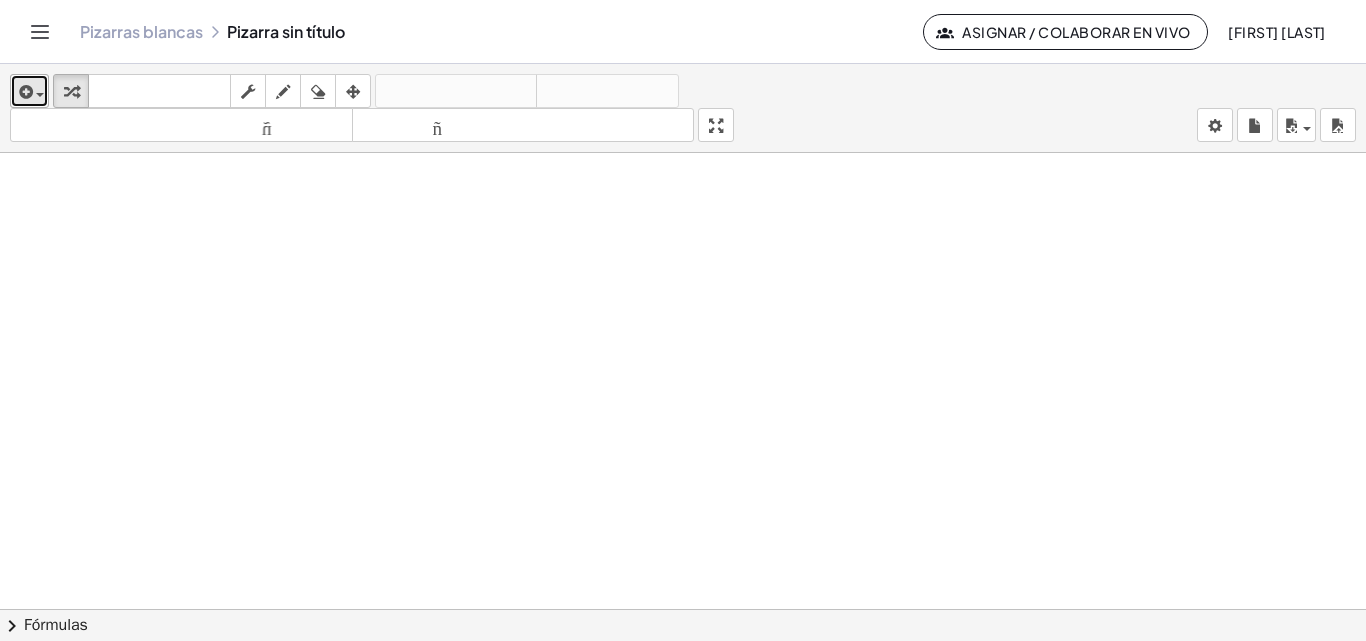 click at bounding box center [40, 95] 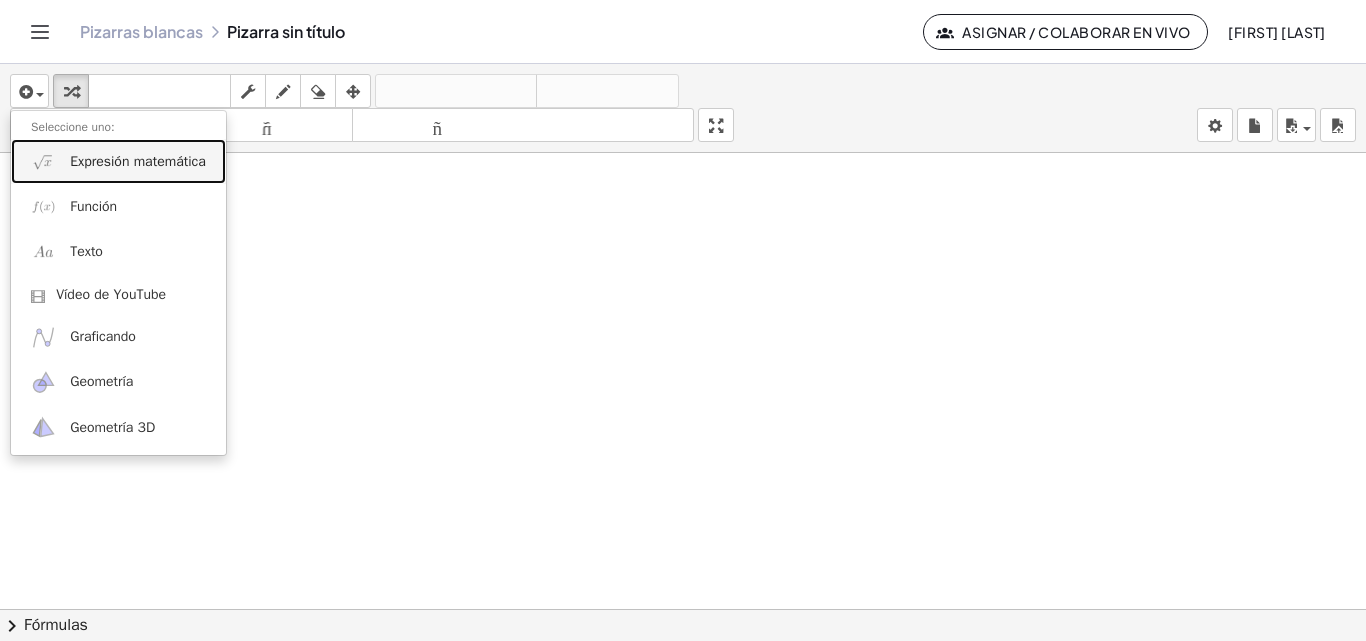 click on "Expresión matemática" at bounding box center (138, 161) 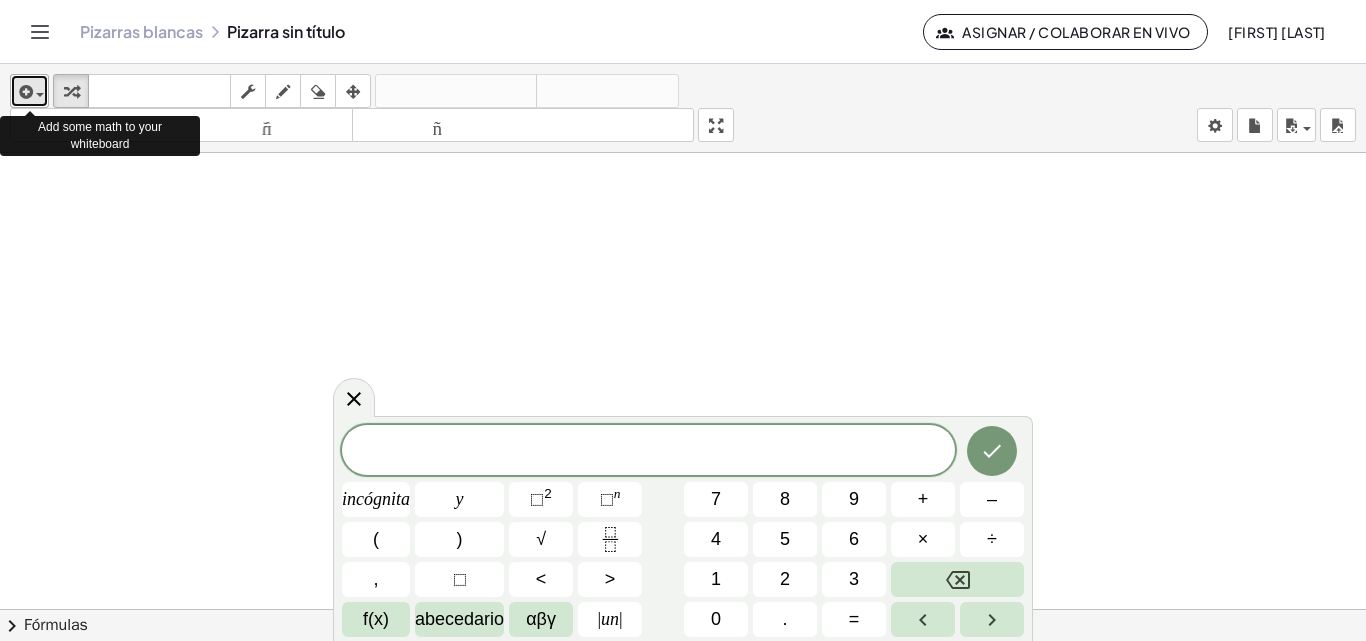 click at bounding box center [35, 94] 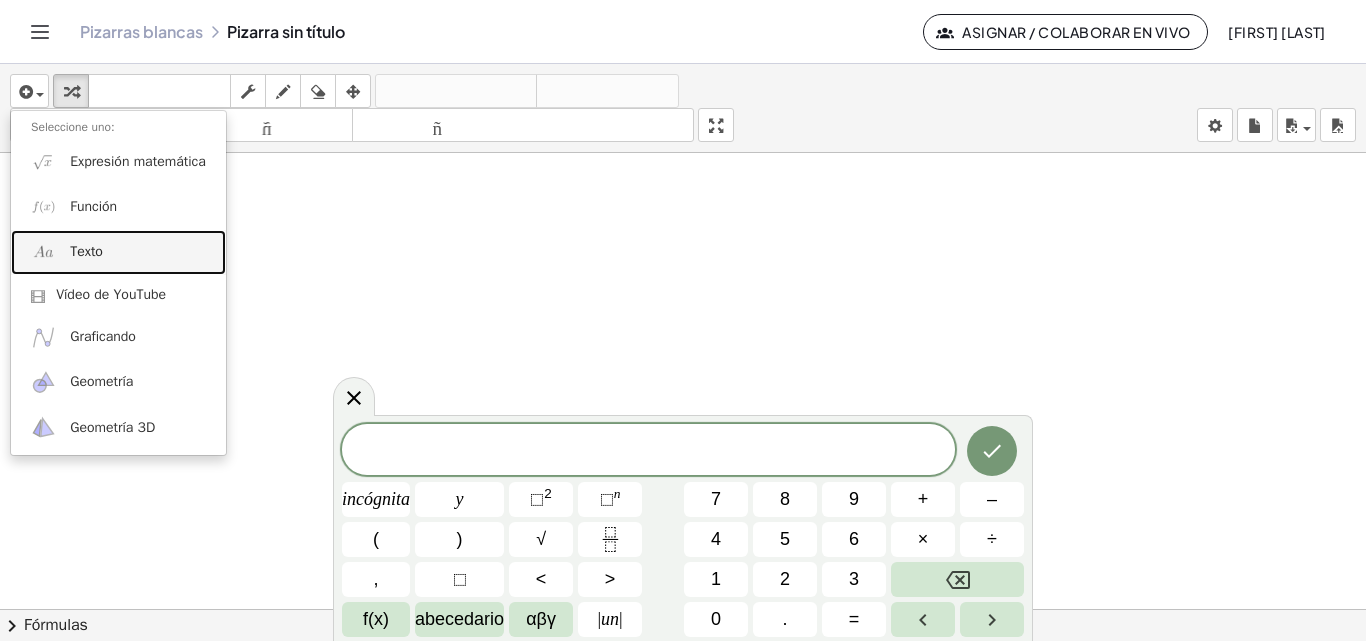 click on "Texto" at bounding box center (86, 251) 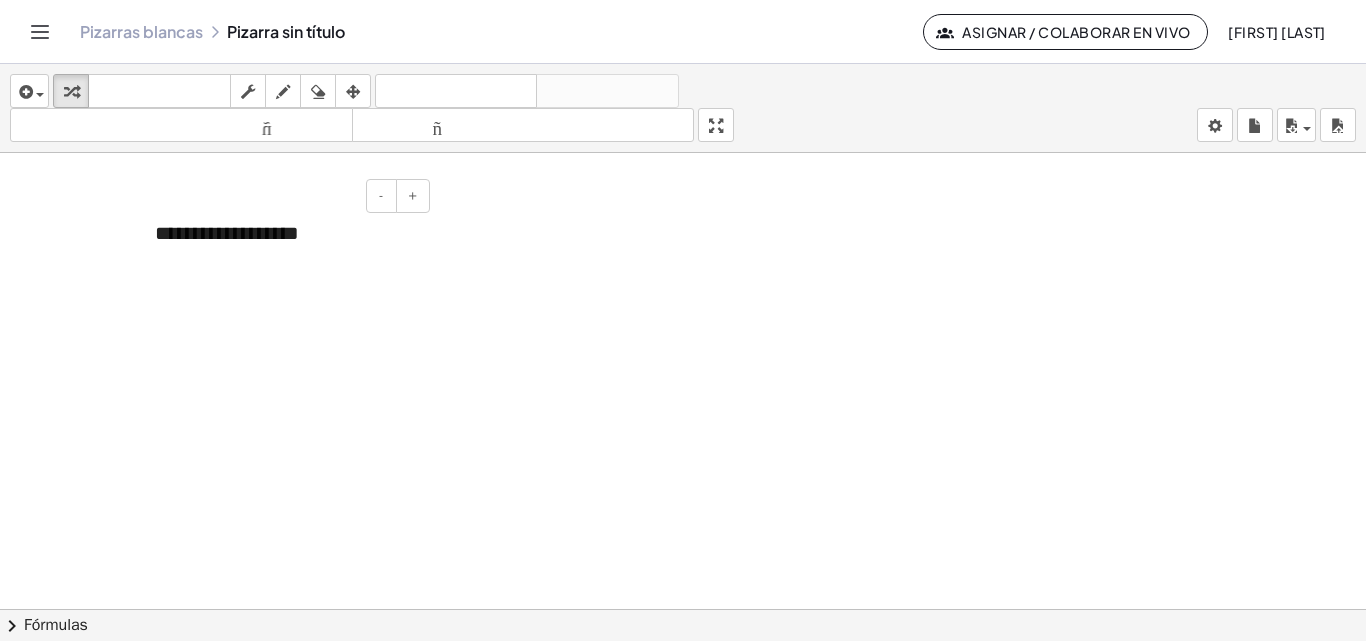 type 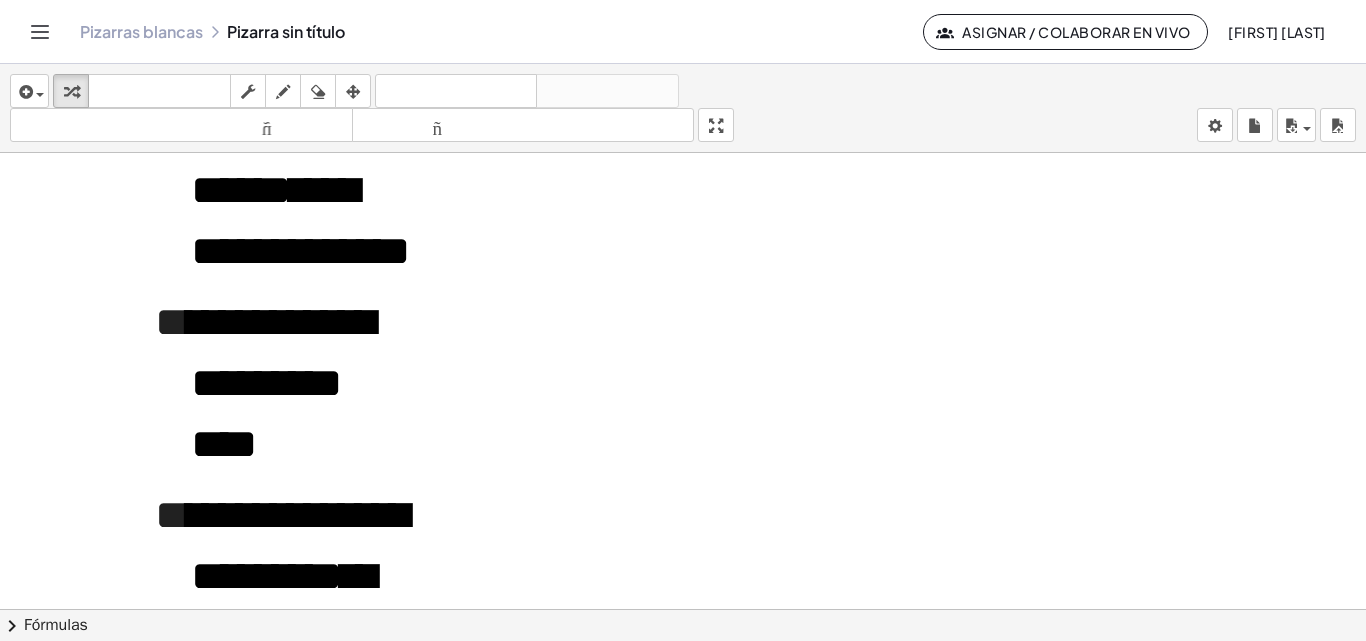 scroll, scrollTop: 0, scrollLeft: 0, axis: both 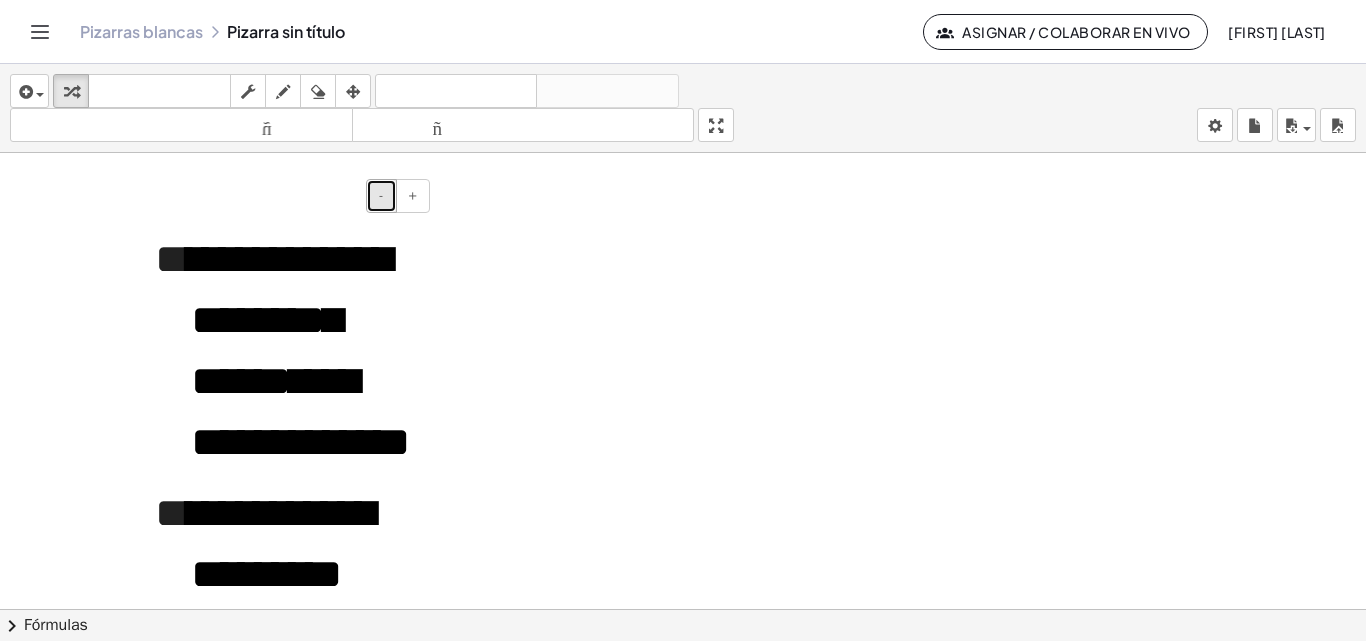click on "-" at bounding box center [381, 195] 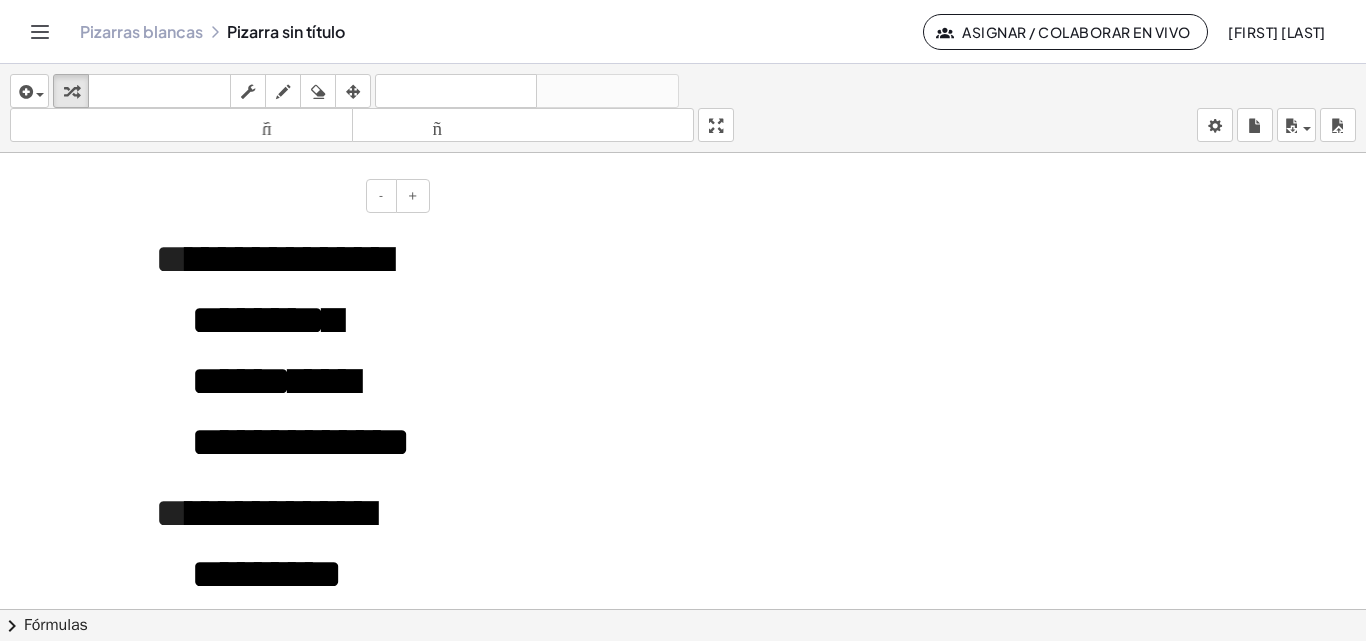 click on "******" at bounding box center [298, 259] 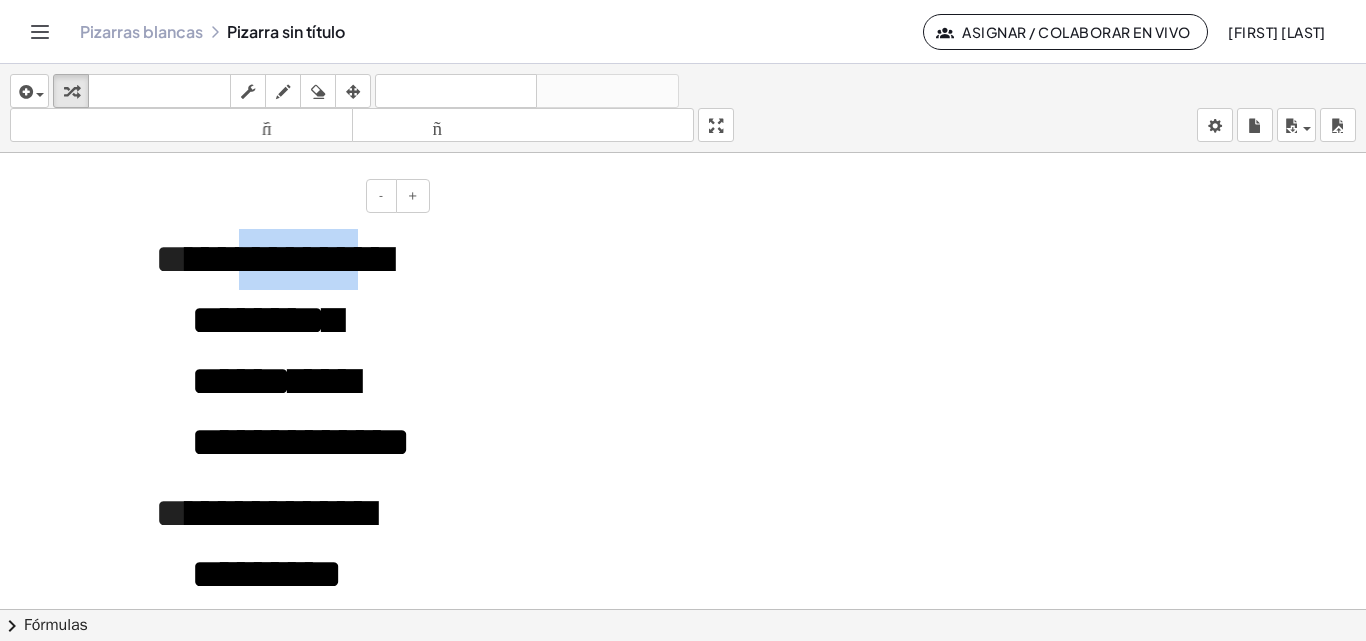 click on "******" at bounding box center (298, 259) 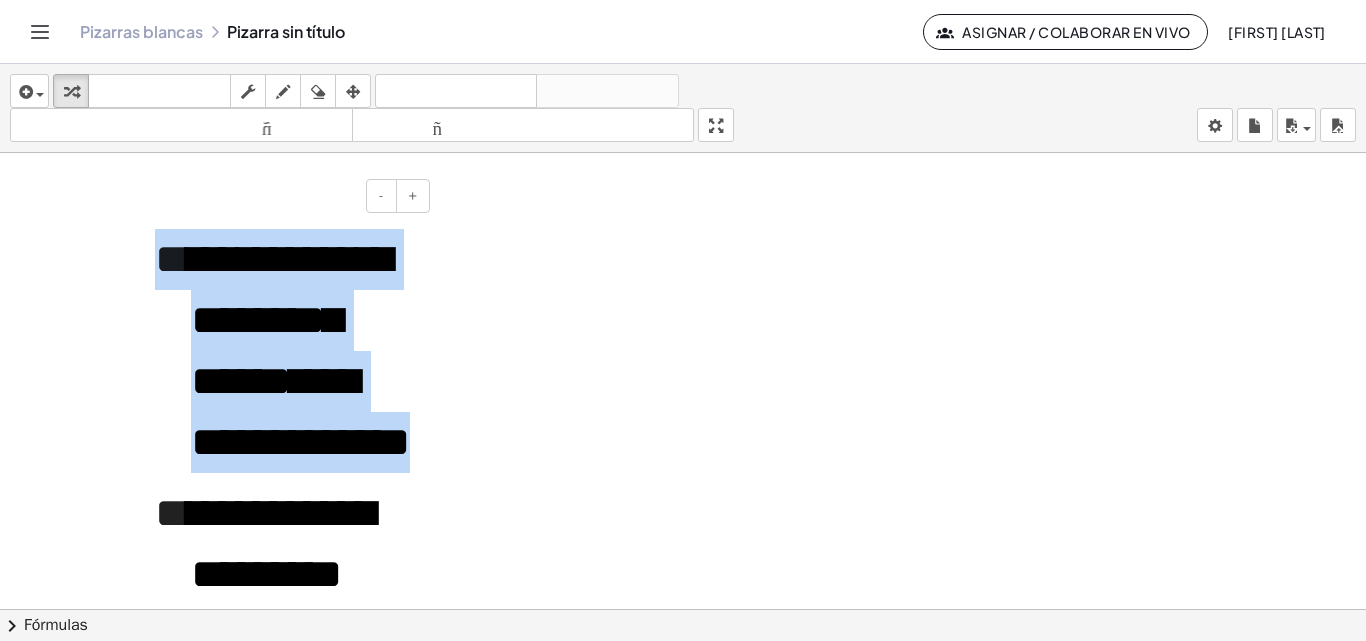 click on "******" at bounding box center (298, 259) 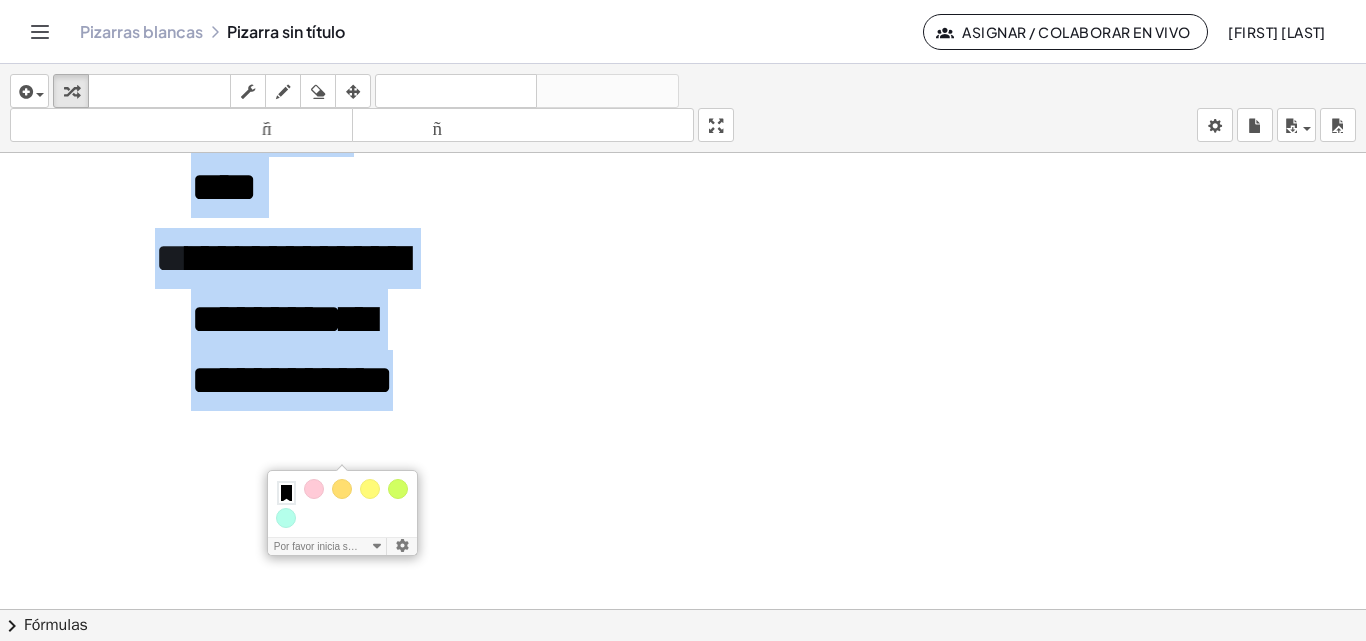 scroll, scrollTop: 488, scrollLeft: 0, axis: vertical 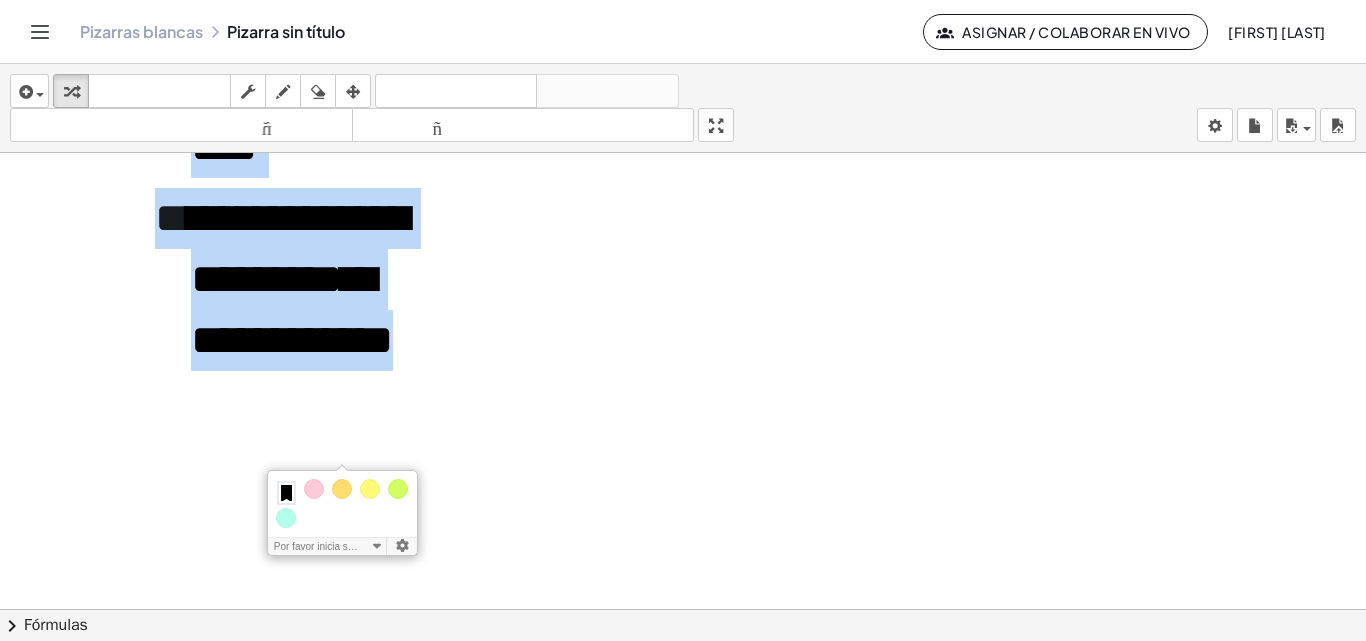 drag, startPoint x: 166, startPoint y: 258, endPoint x: 364, endPoint y: 330, distance: 210.6846 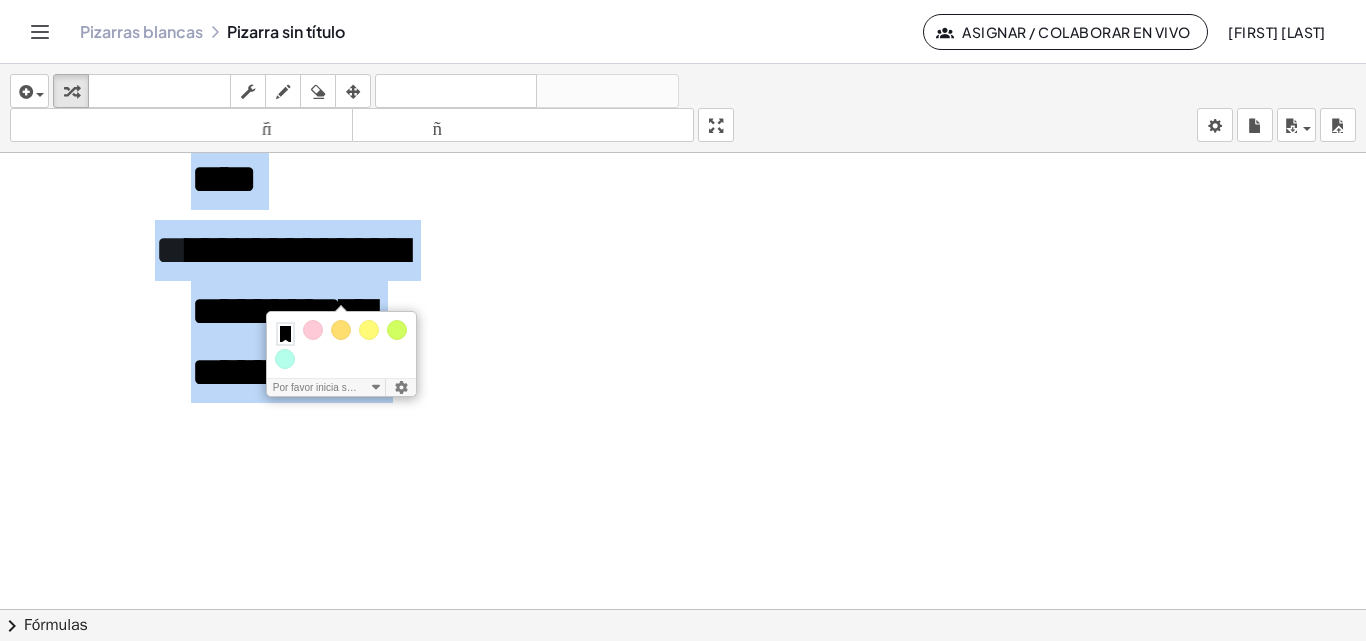 scroll, scrollTop: 0, scrollLeft: 0, axis: both 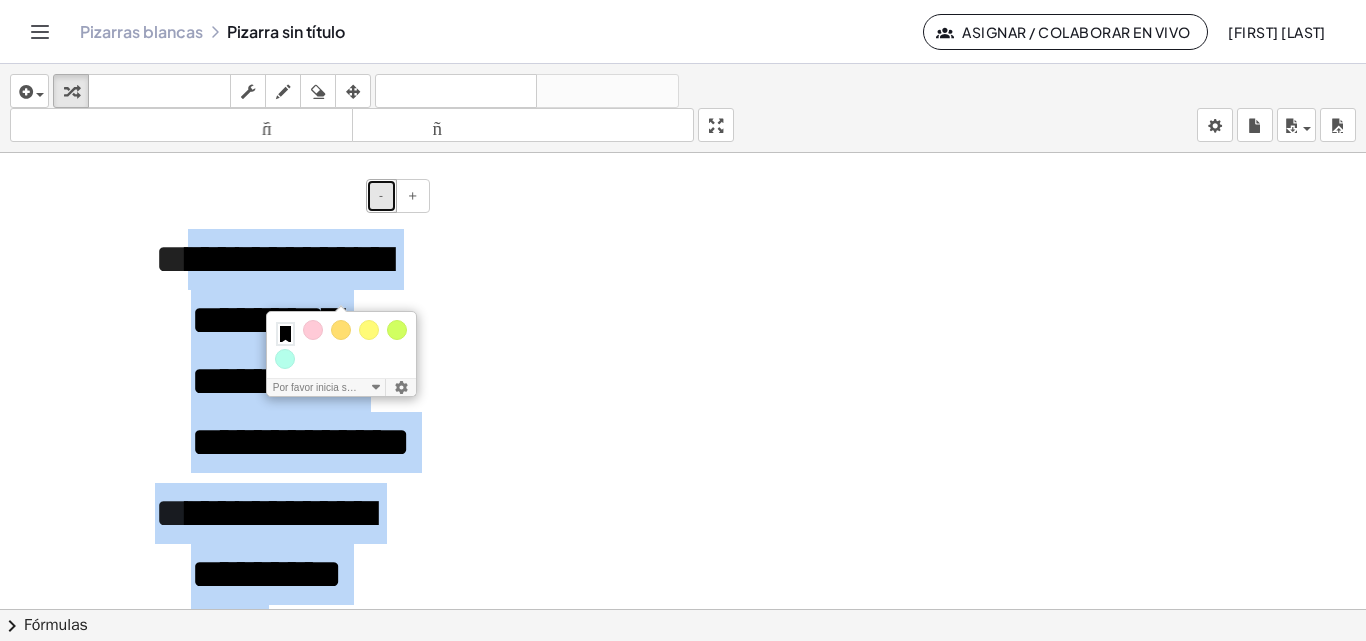 click on "-" at bounding box center [381, 196] 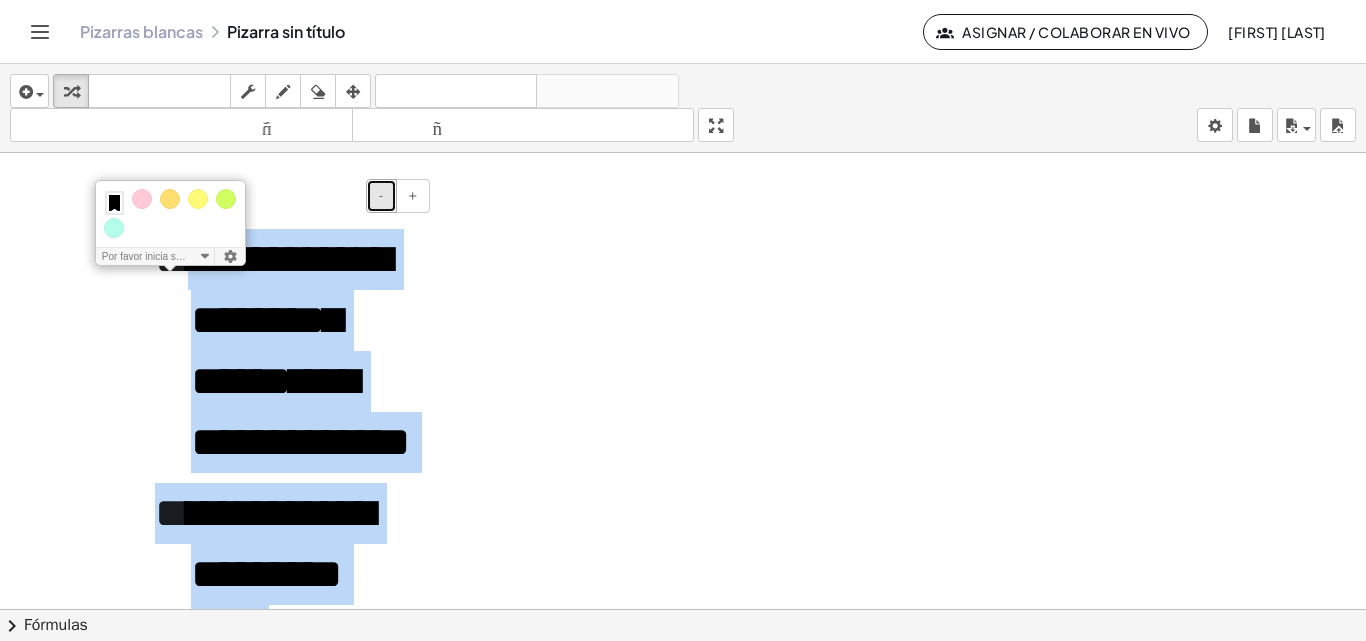 click on "-" at bounding box center (381, 196) 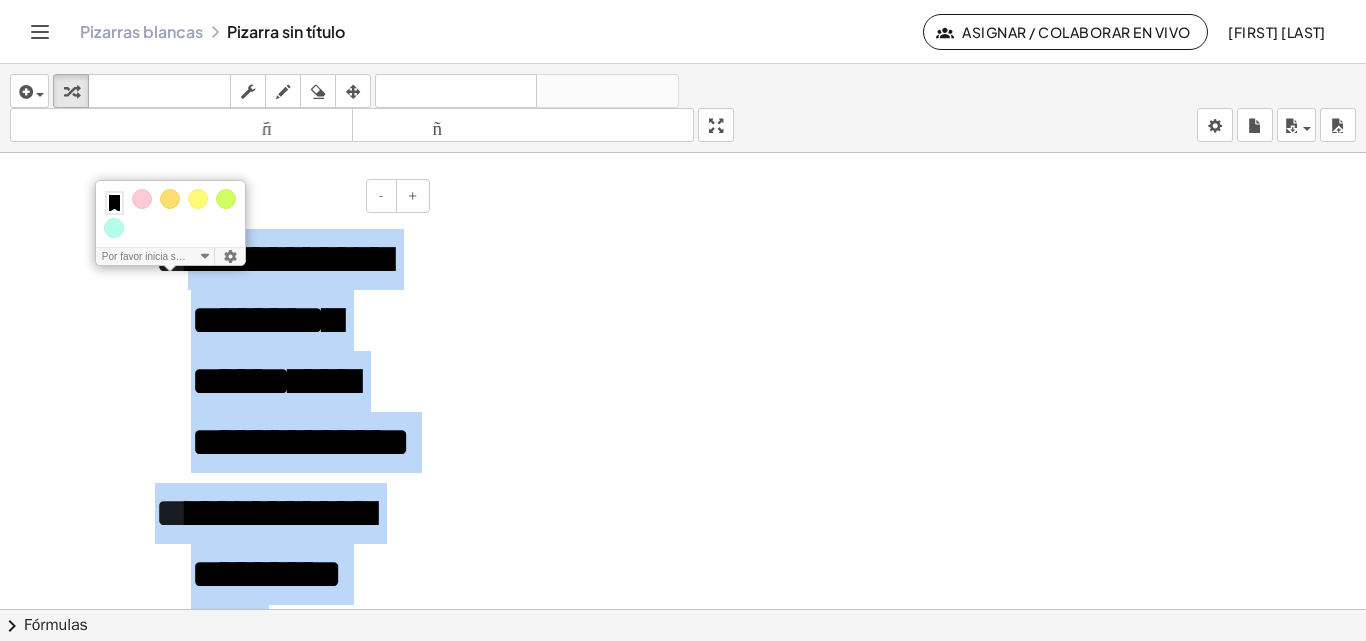 click on "*** *** *** *** ***" at bounding box center [303, 351] 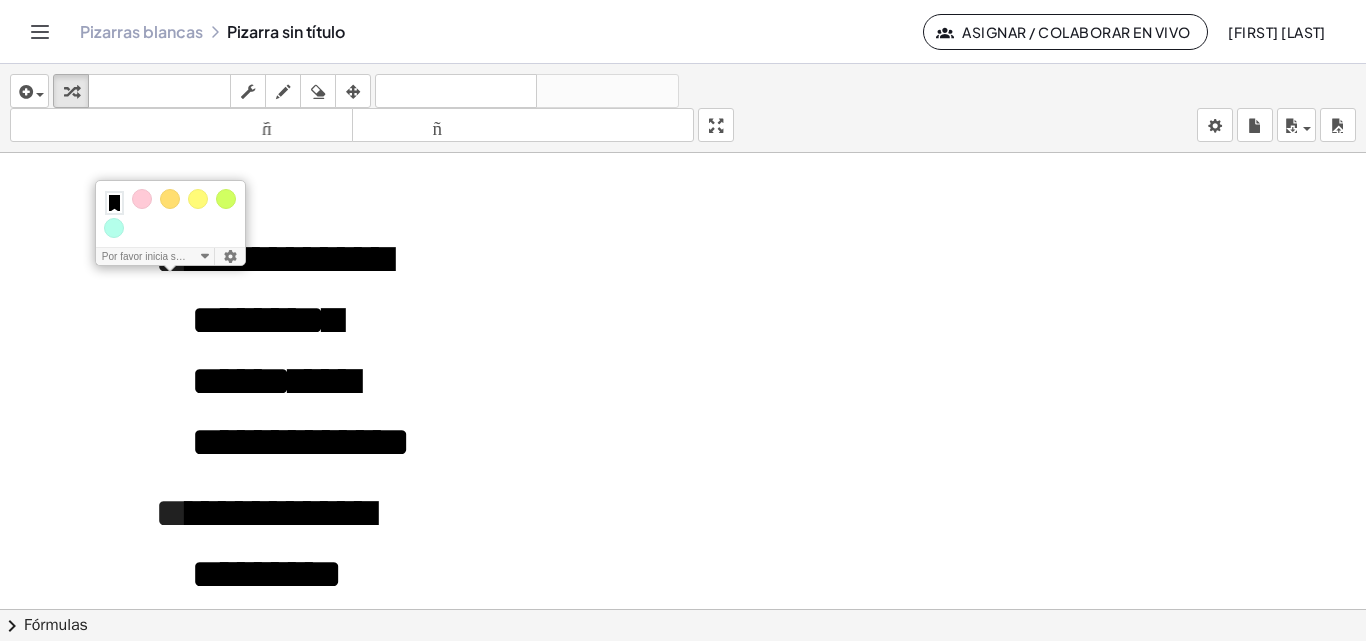 click at bounding box center [683, 609] 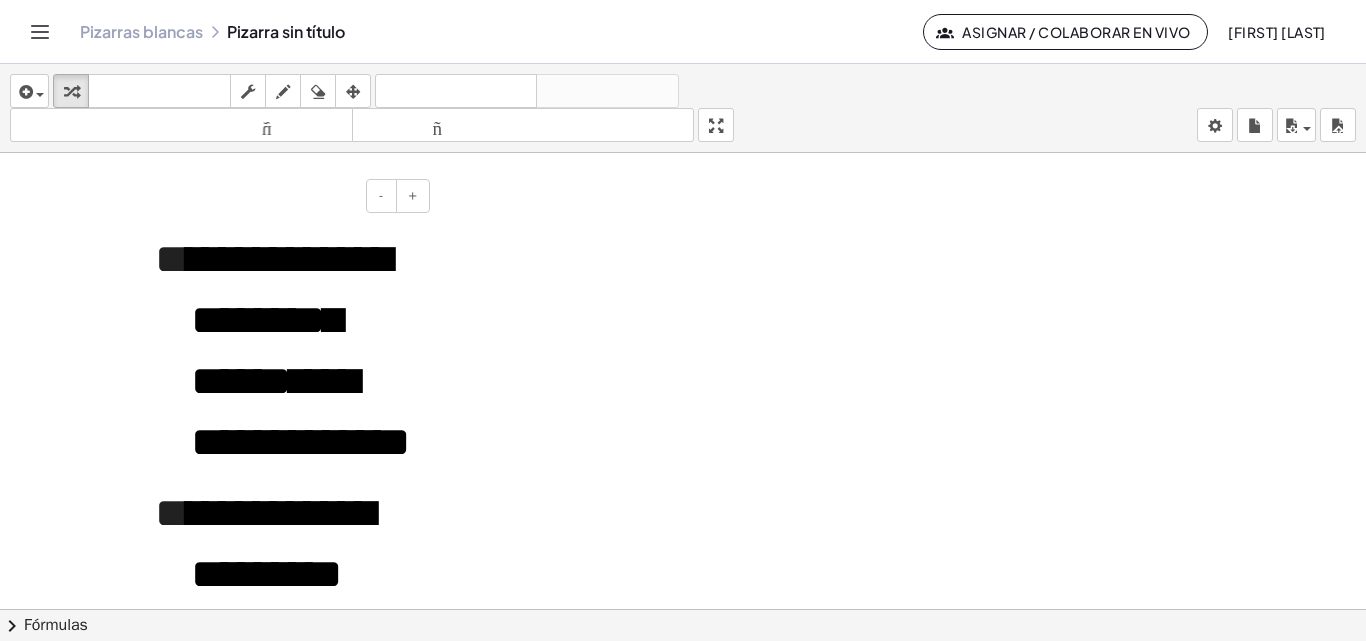 click on "******" at bounding box center (298, 259) 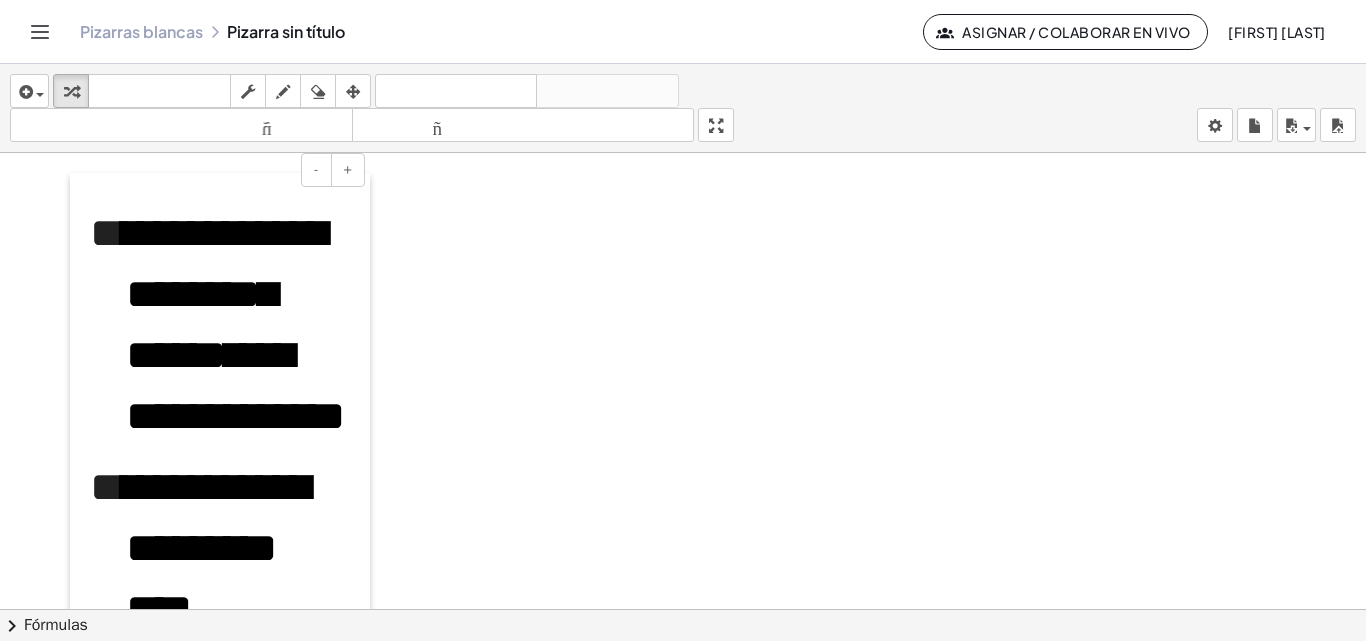 drag, startPoint x: 142, startPoint y: 222, endPoint x: 96, endPoint y: 224, distance: 46.043457 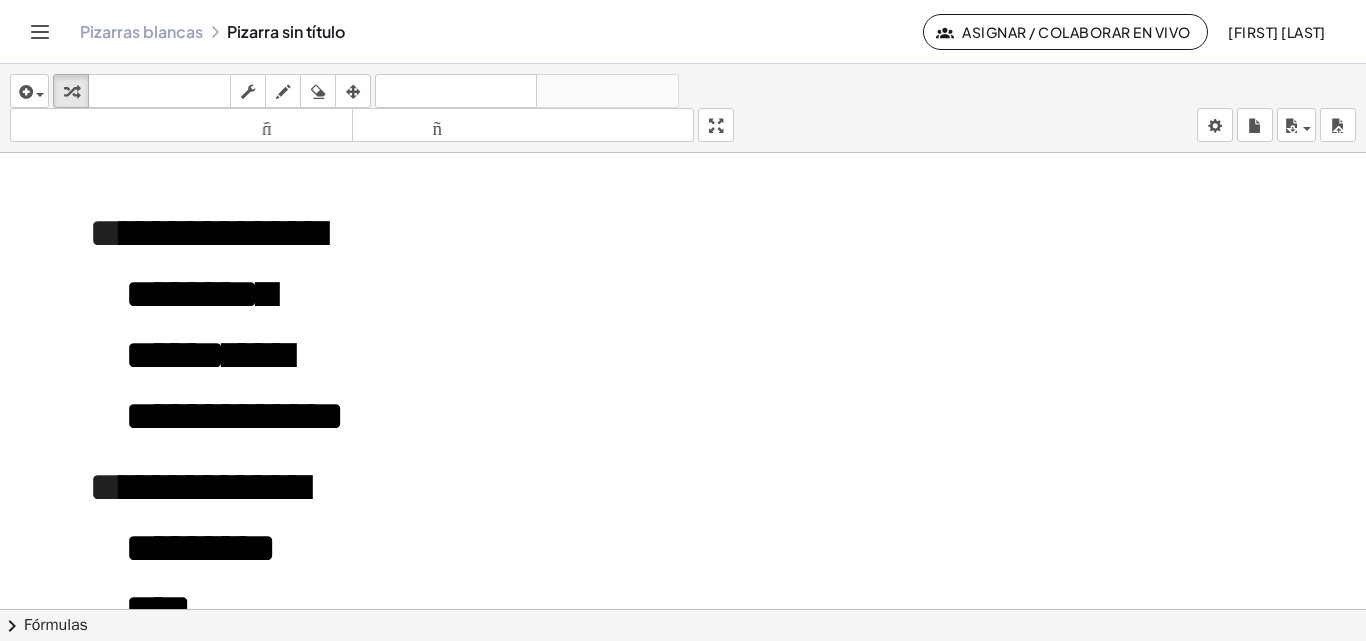 drag, startPoint x: 368, startPoint y: 405, endPoint x: 175, endPoint y: 314, distance: 213.3776 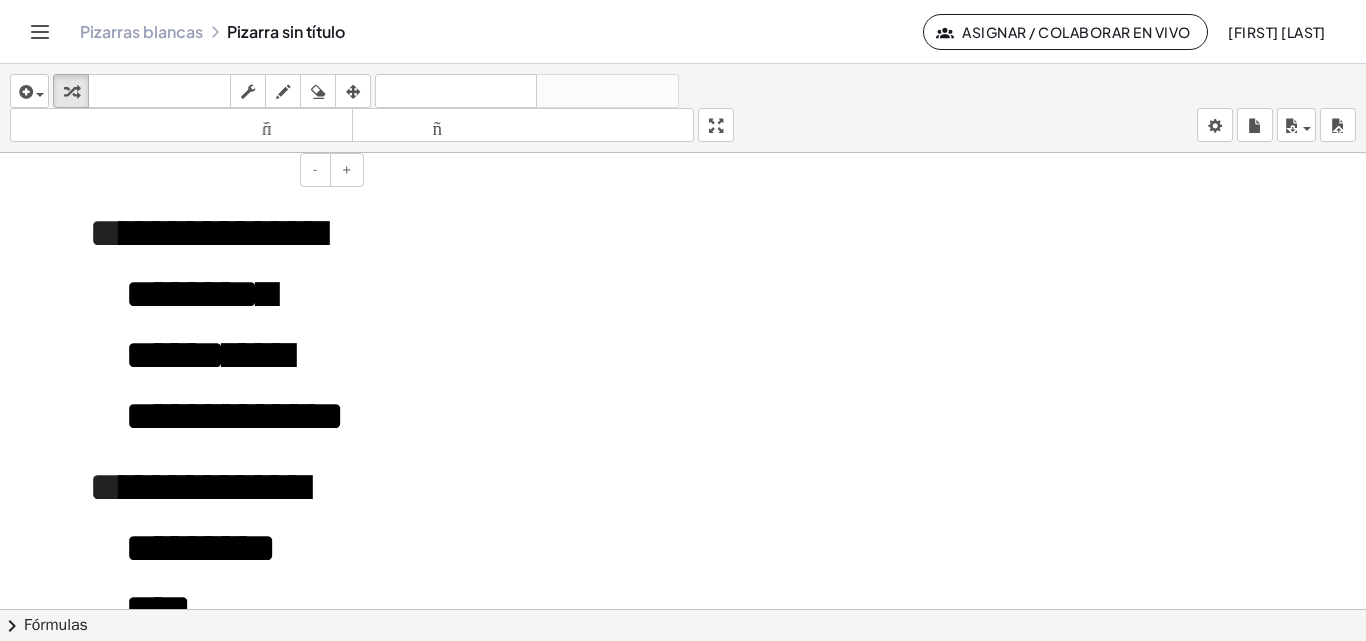 click on "**" at bounding box center (147, 233) 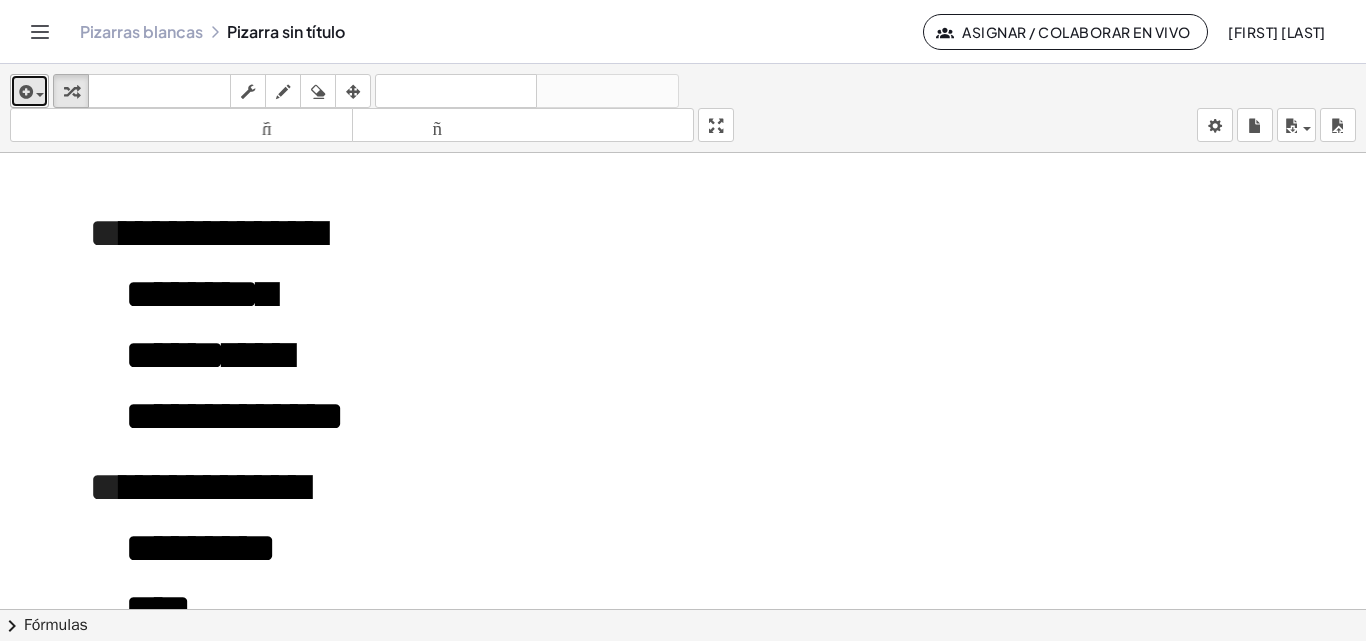click on "insertar" at bounding box center (29, 91) 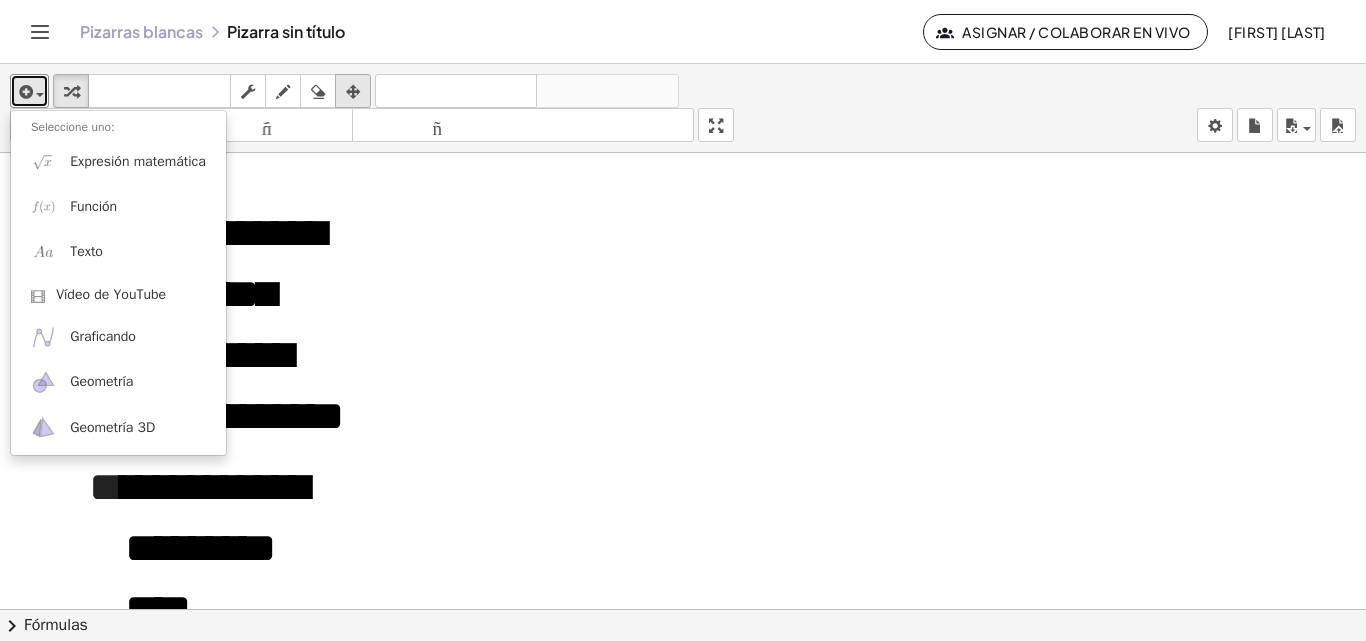 click at bounding box center [353, 92] 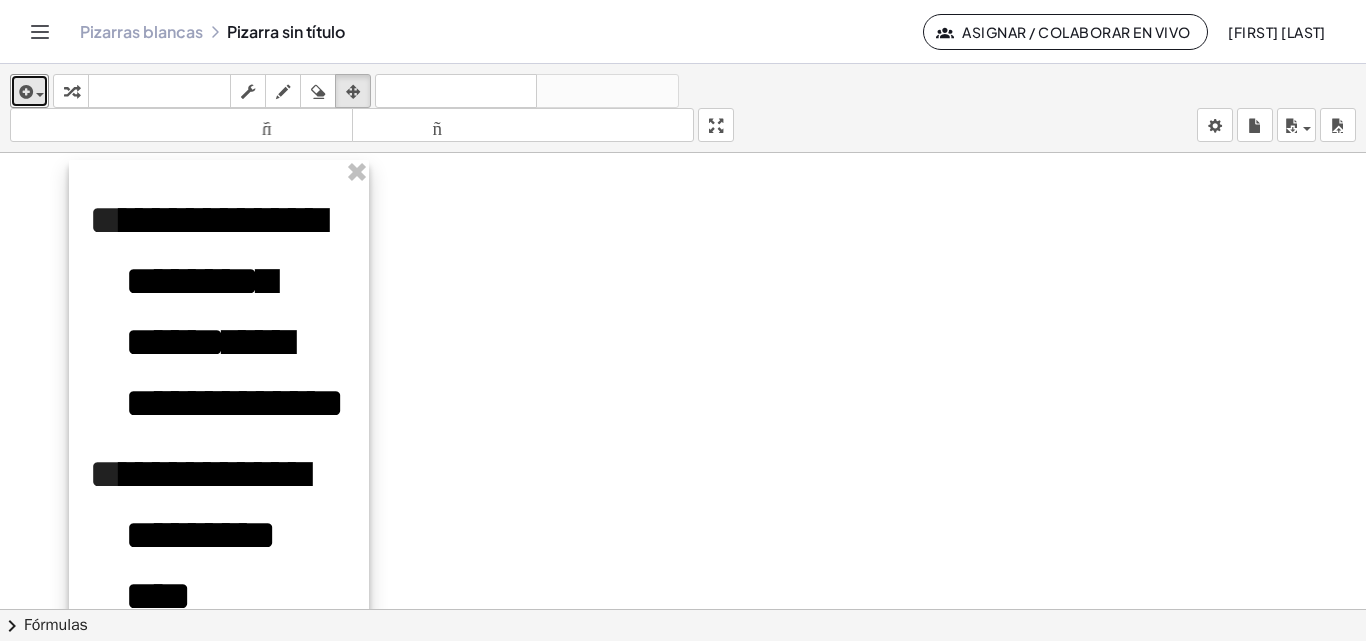 drag, startPoint x: 287, startPoint y: 247, endPoint x: 287, endPoint y: 234, distance: 13 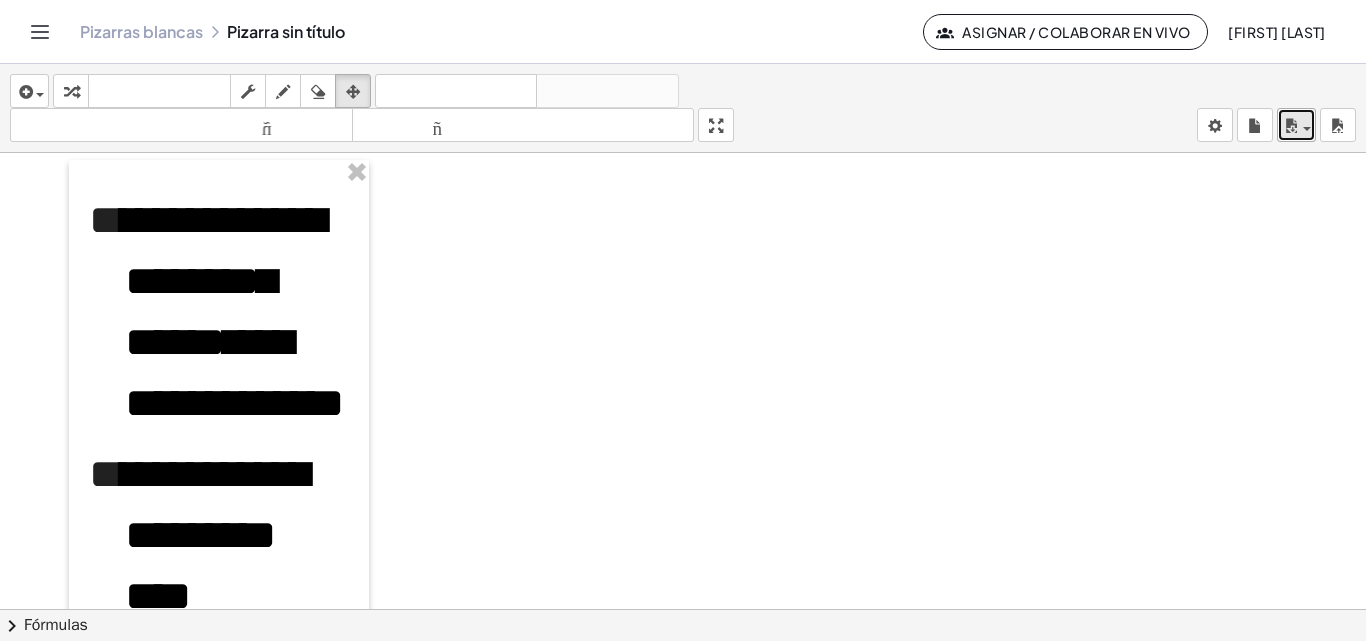 click at bounding box center (1307, 129) 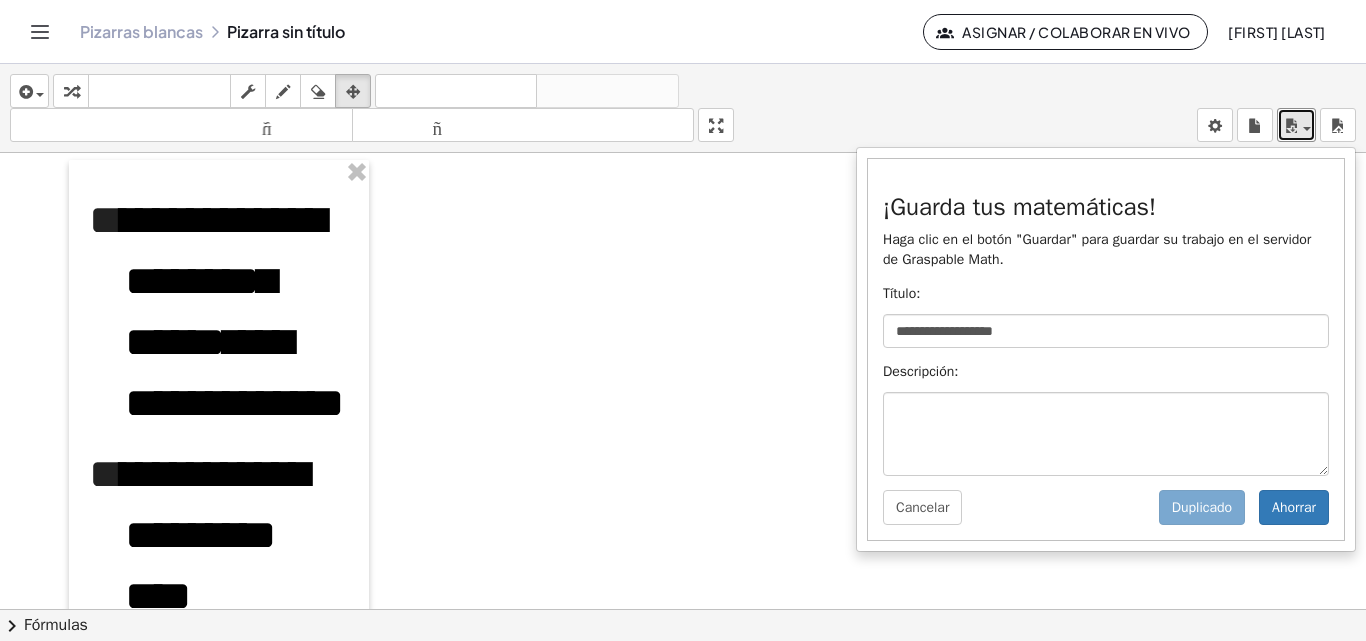 click at bounding box center (683, 609) 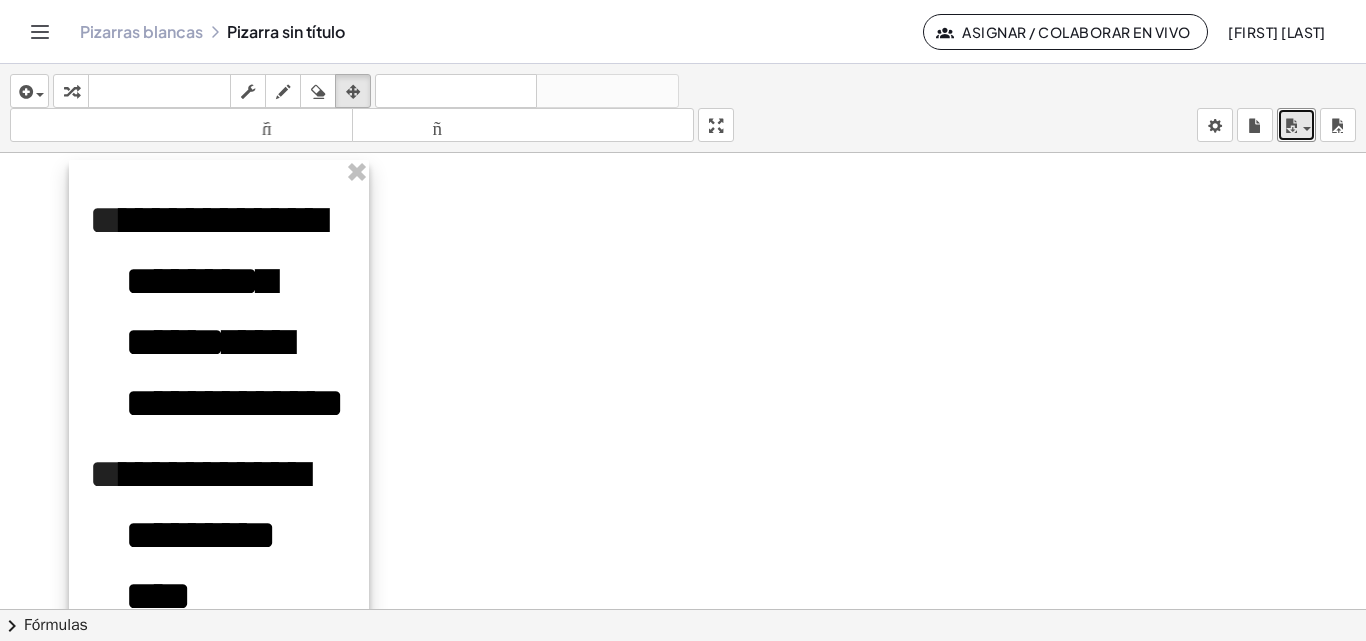 click at bounding box center [219, 472] 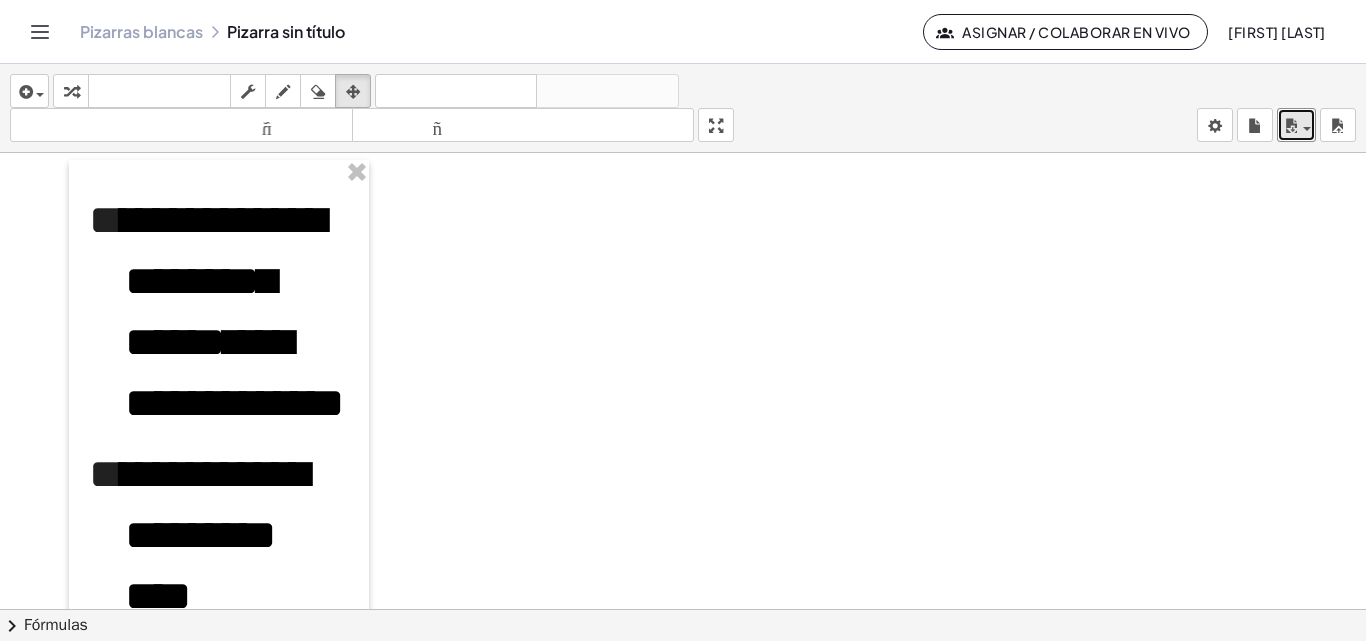 click at bounding box center [683, 609] 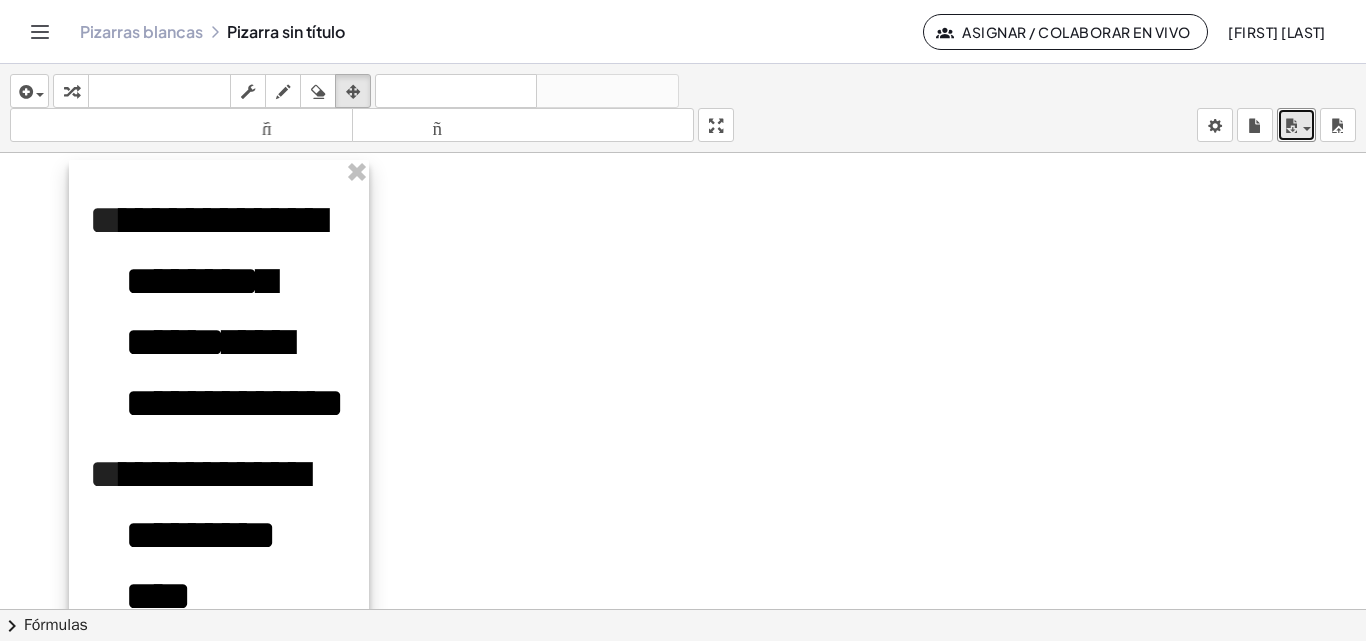click at bounding box center [219, 472] 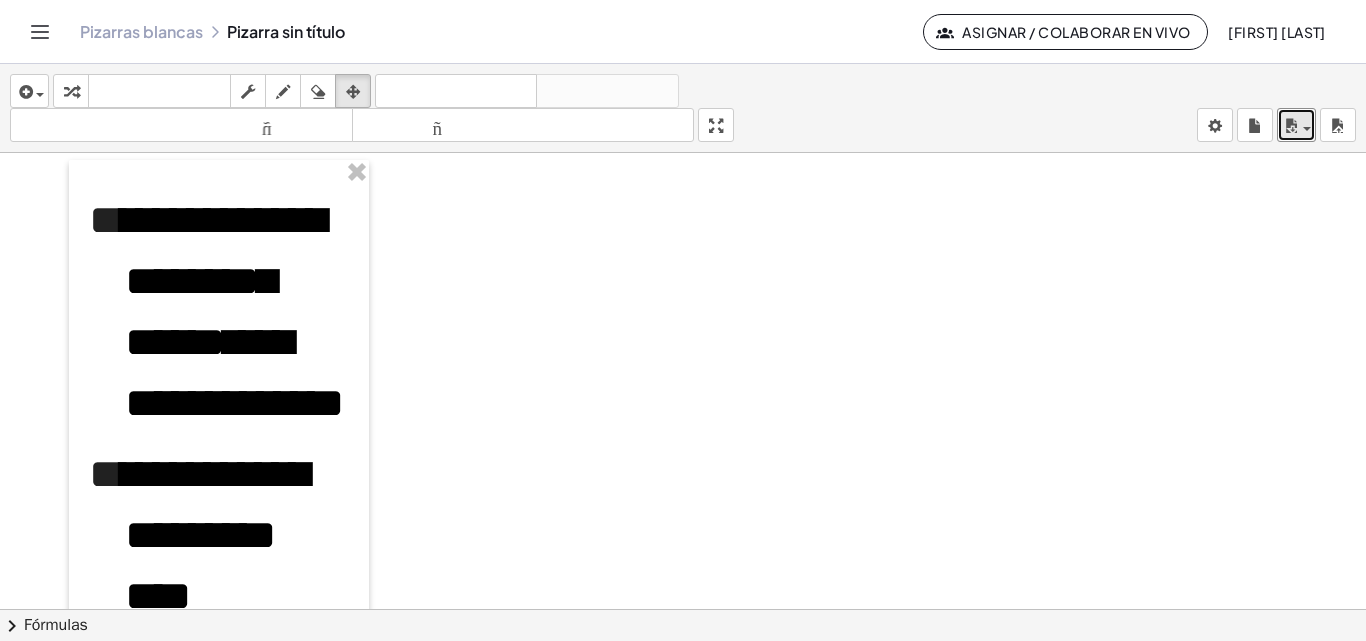 click at bounding box center (219, 472) 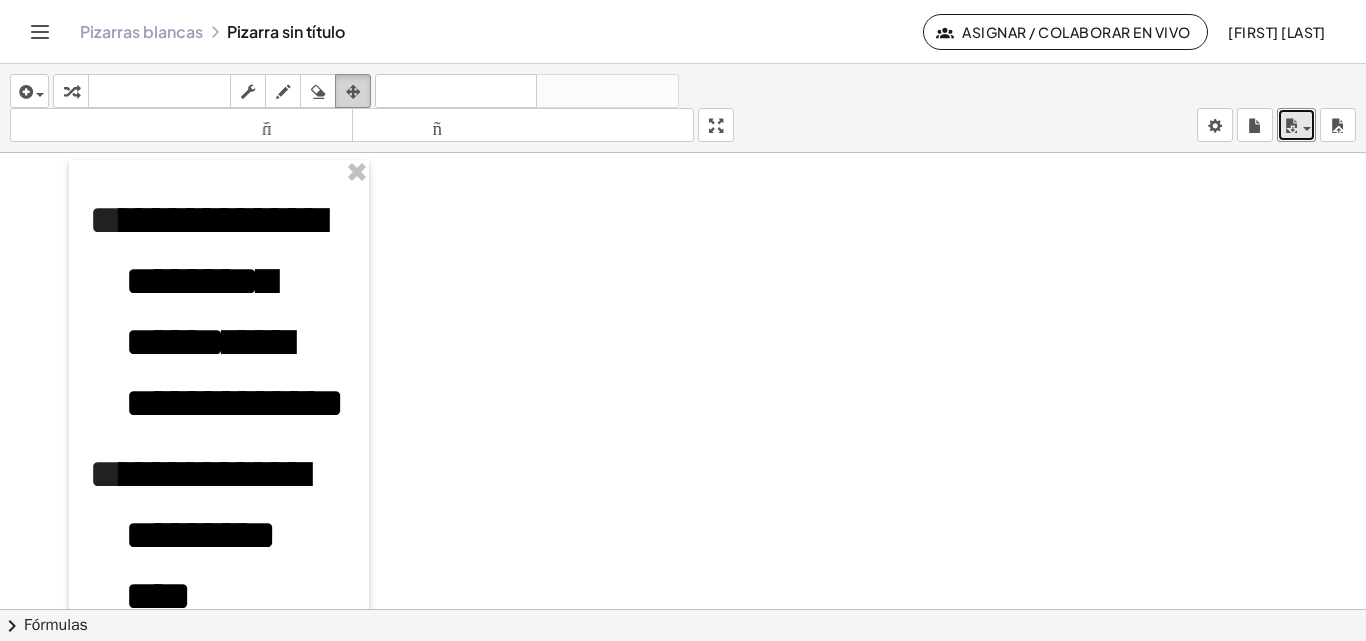 click at bounding box center [353, 91] 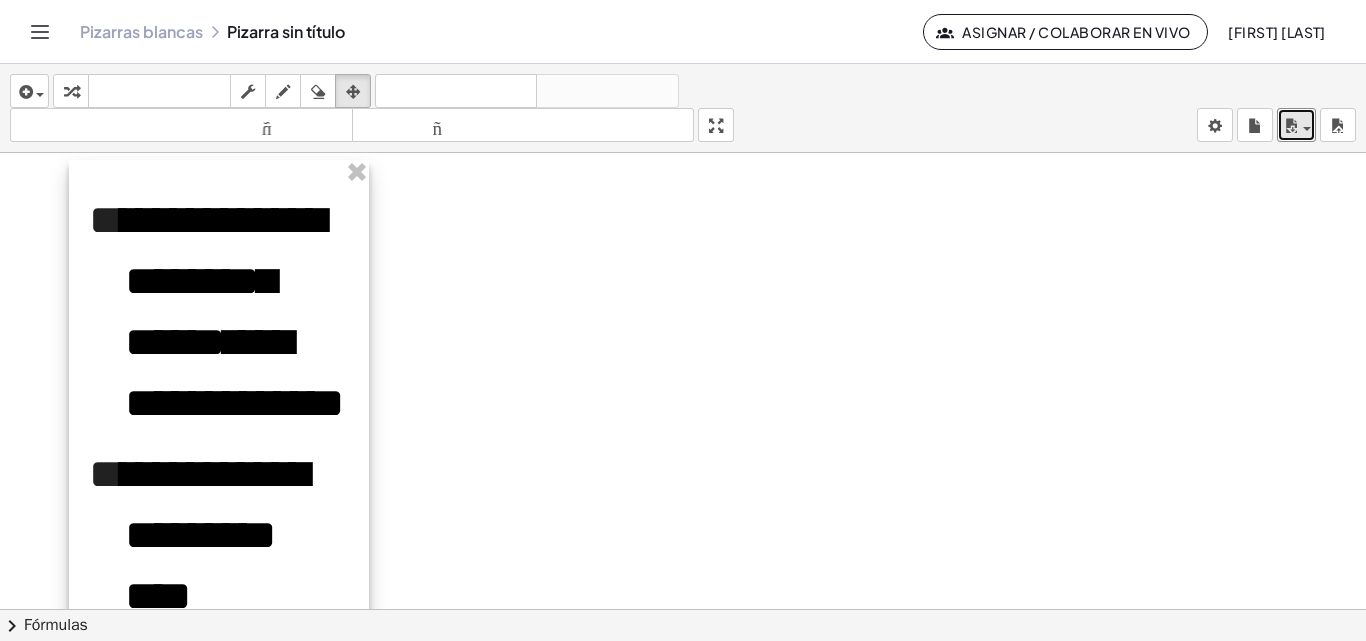 click at bounding box center (219, 472) 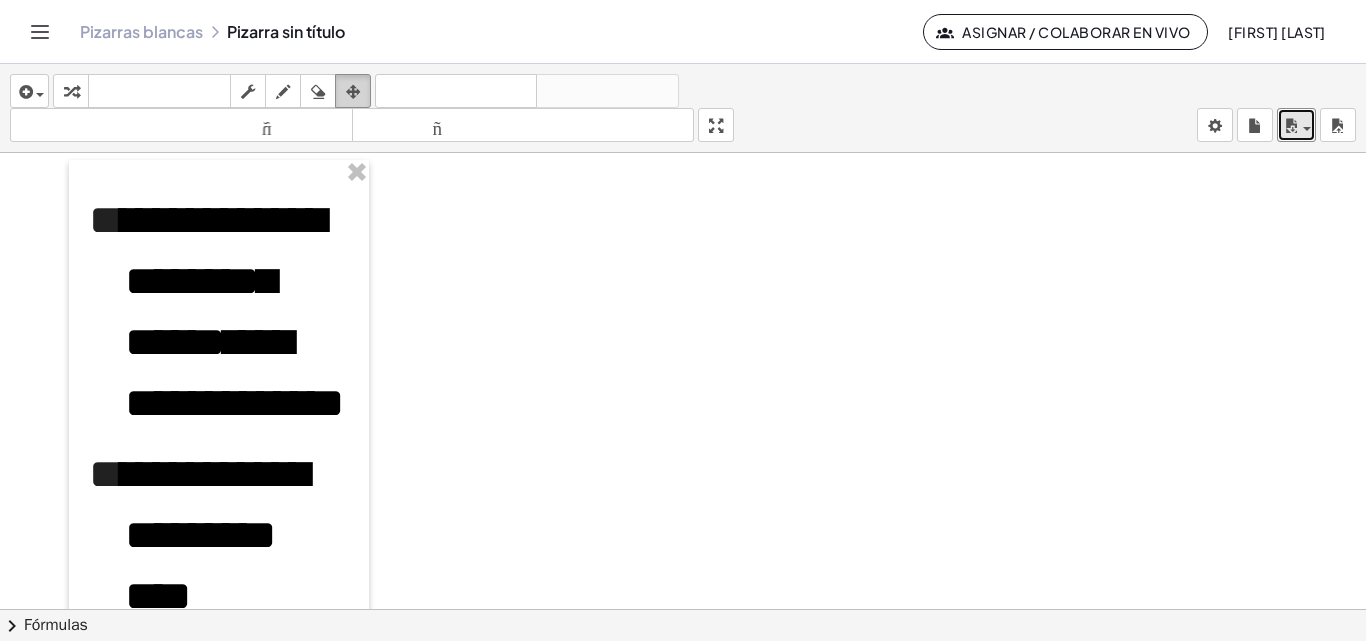 click at bounding box center (353, 92) 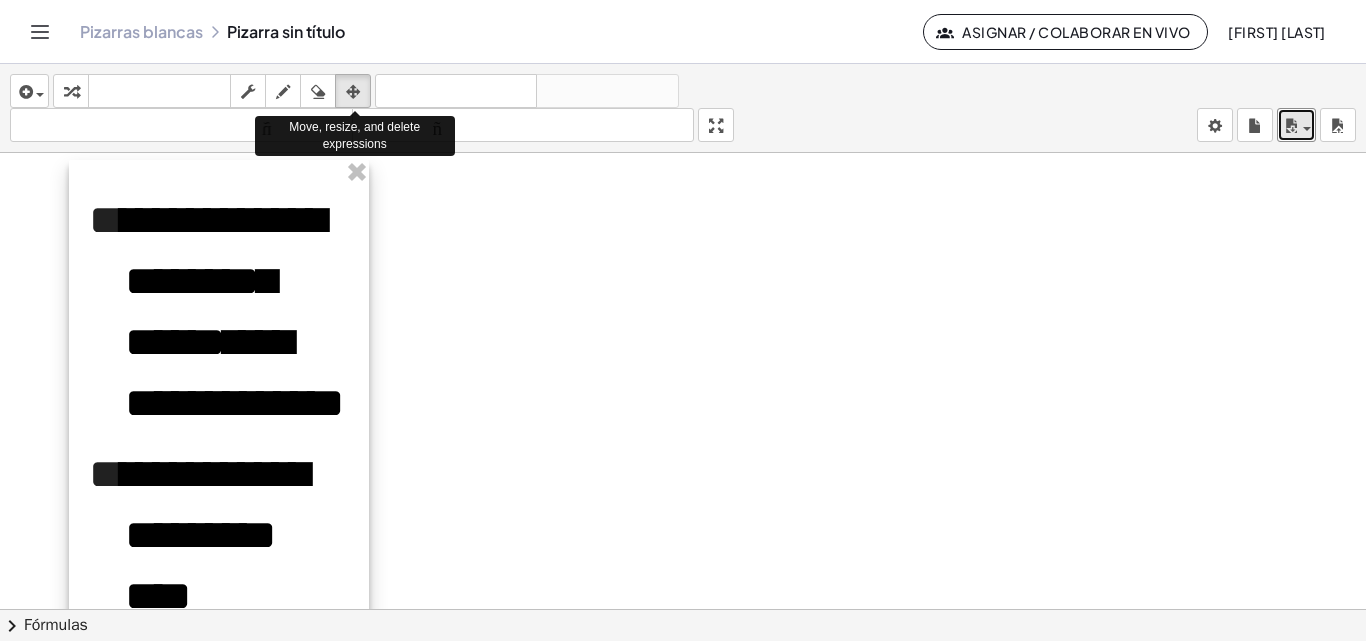 click at bounding box center (219, 472) 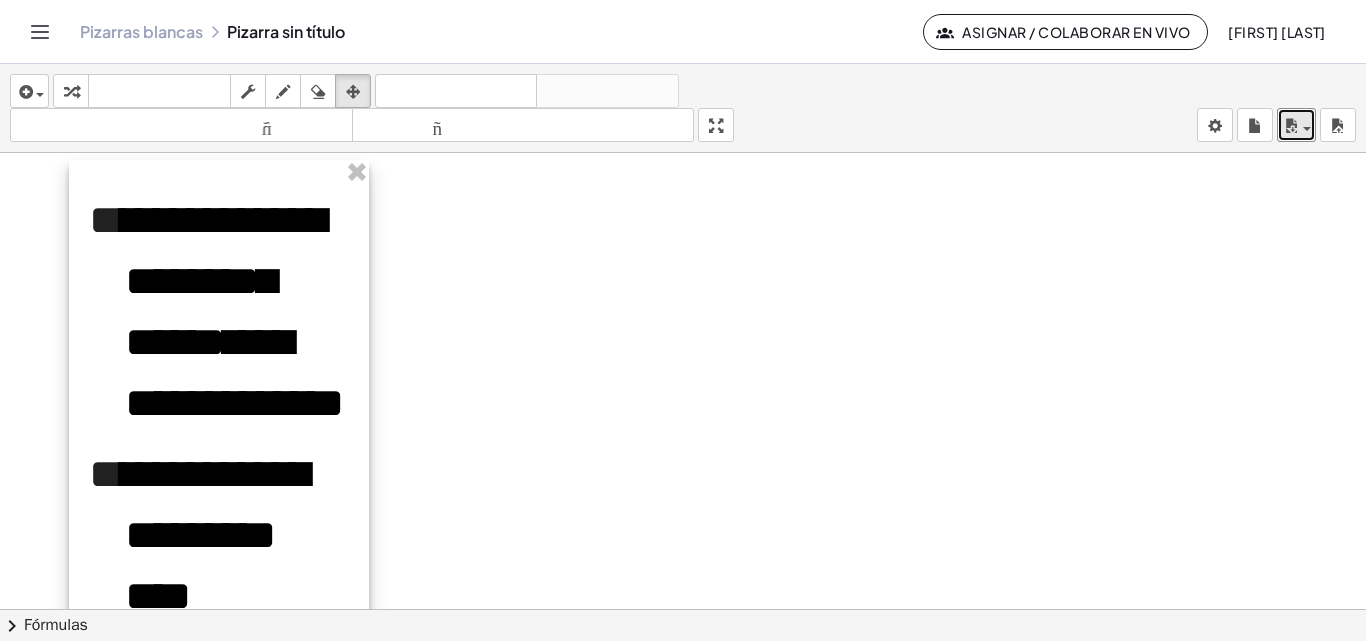 click at bounding box center (219, 472) 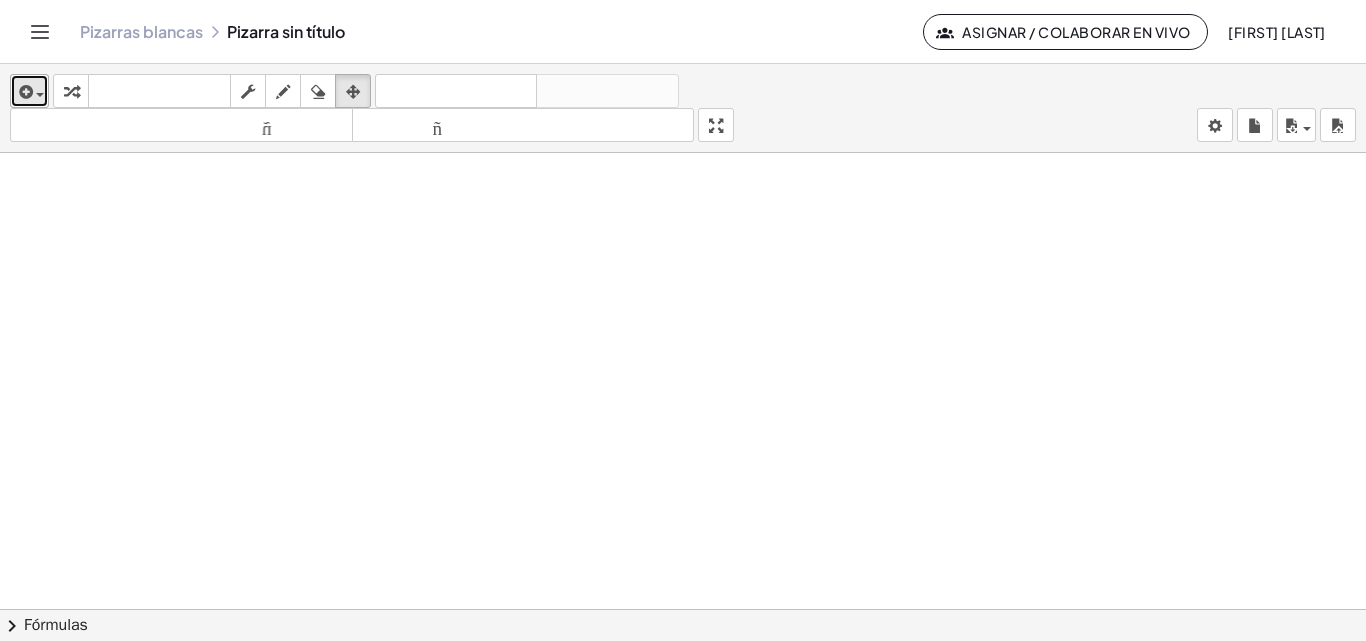 click on "insertar" at bounding box center [29, 91] 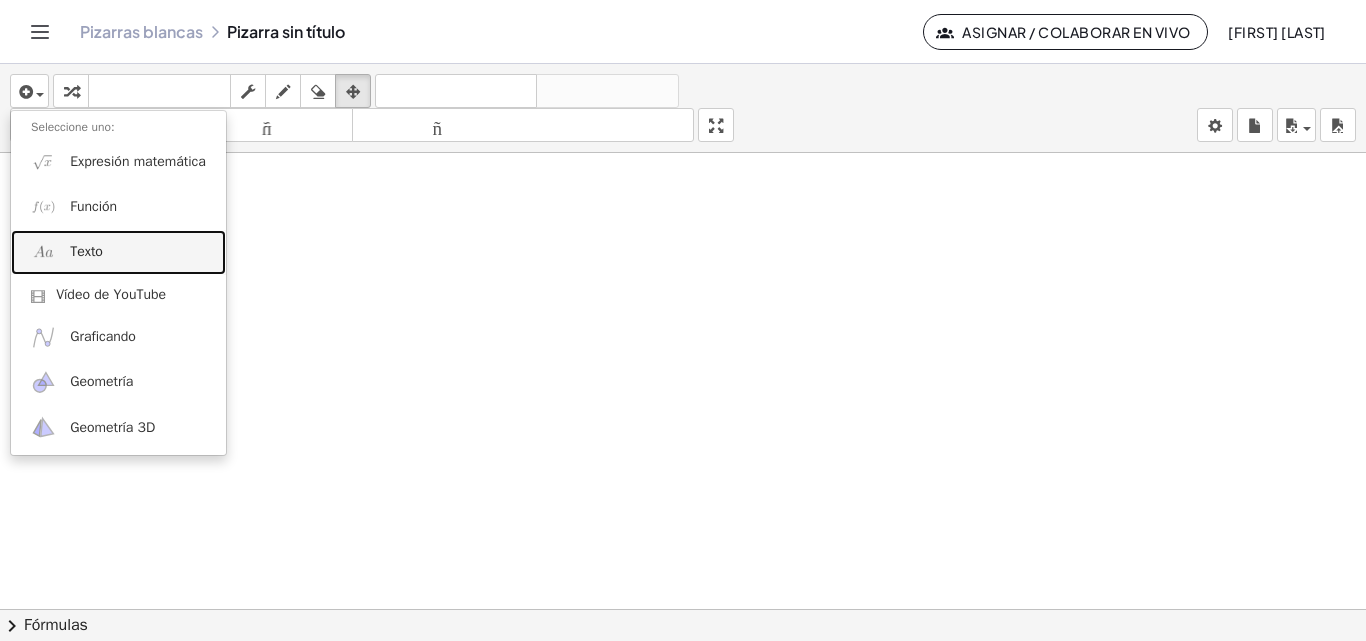click on "Texto" at bounding box center (86, 251) 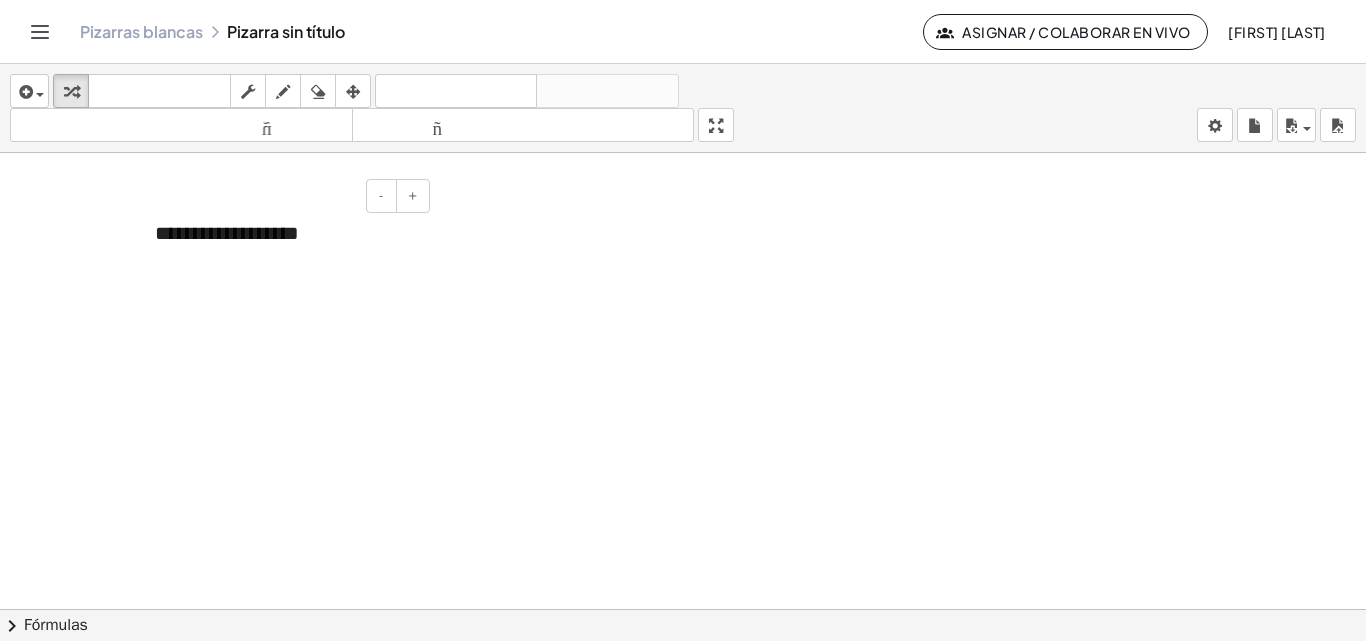 paste 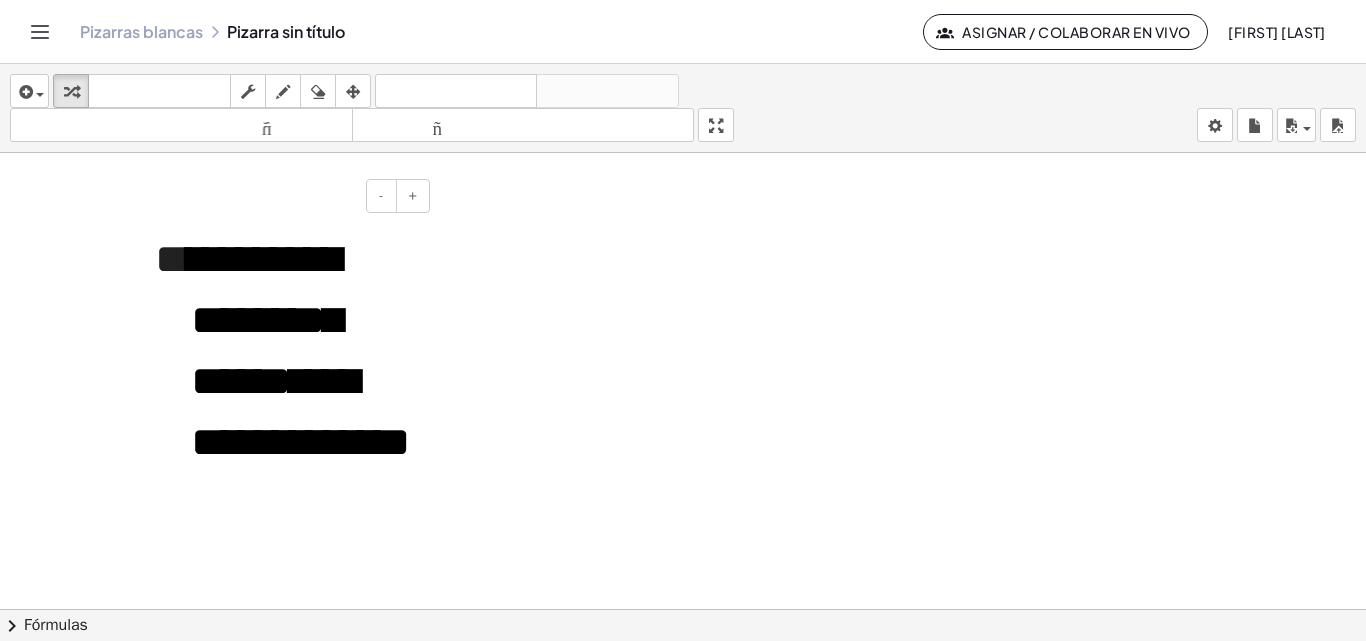 click on "******" at bounding box center [247, 259] 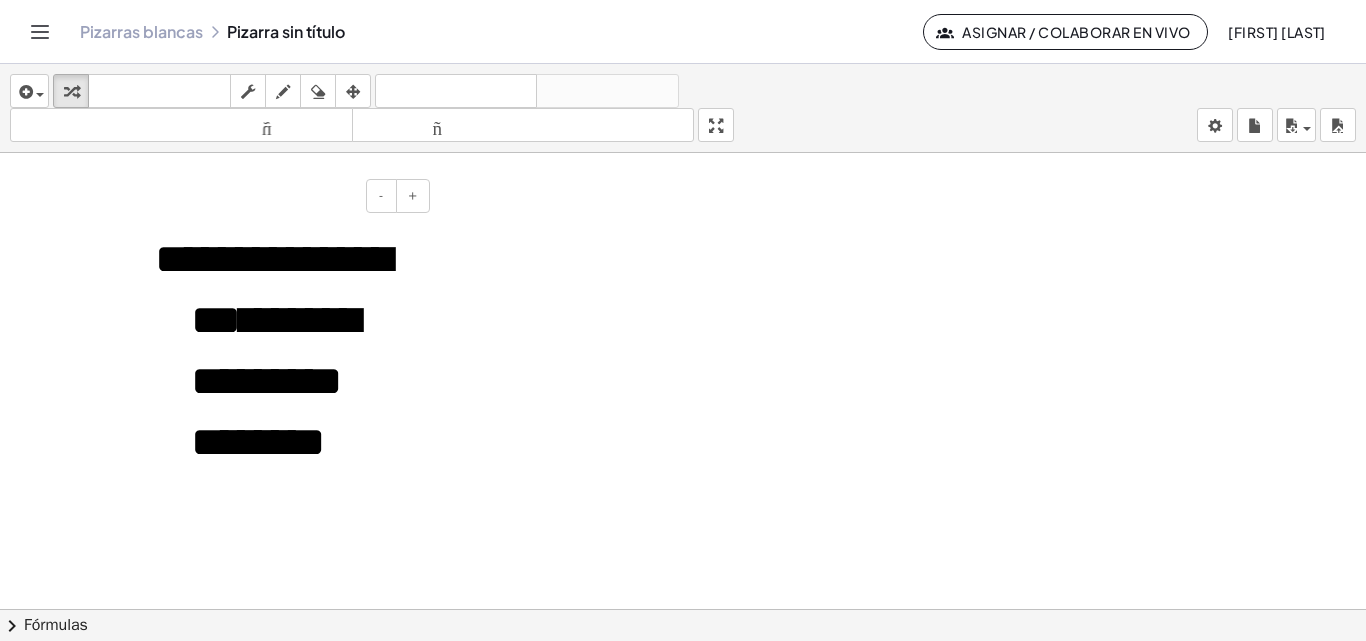 click on "******" at bounding box center (214, 259) 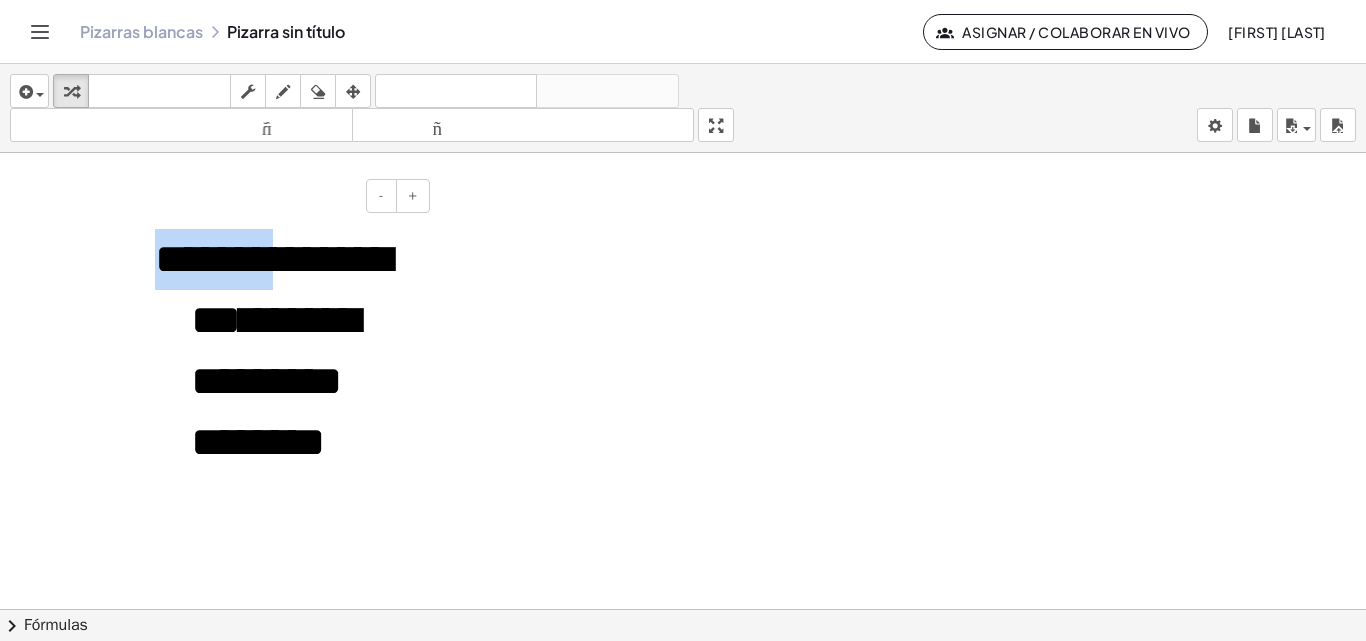 click on "******" at bounding box center [214, 259] 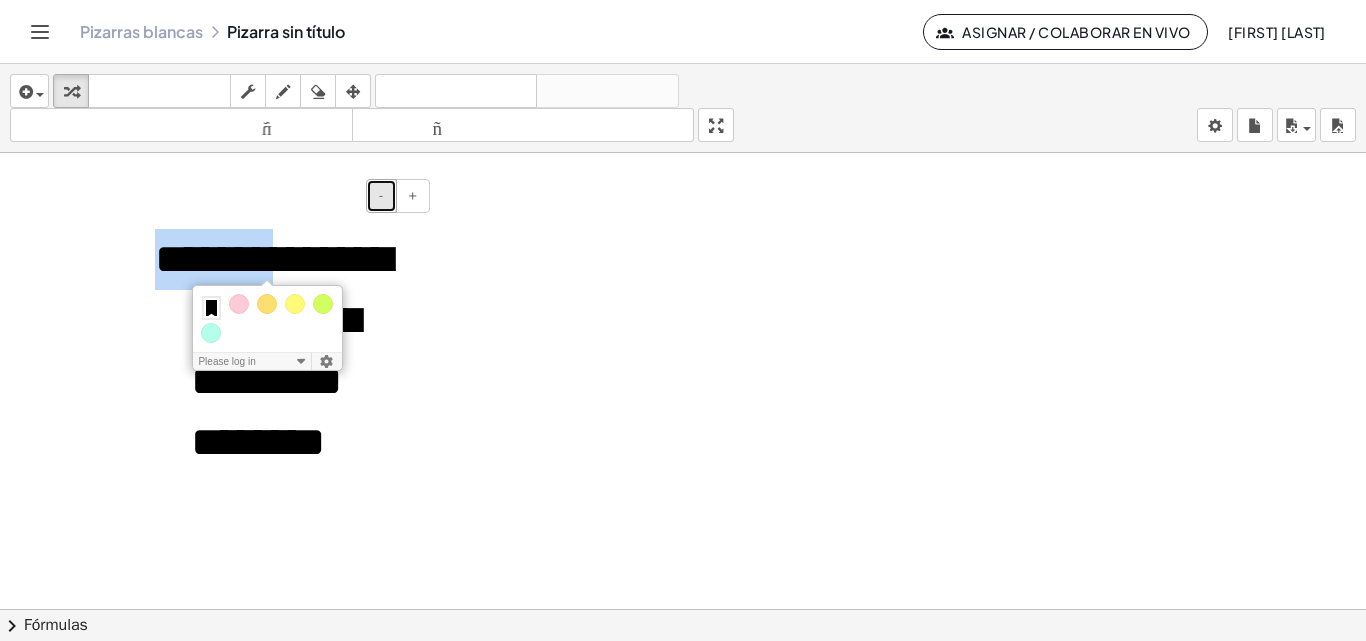 click on "-" at bounding box center (381, 195) 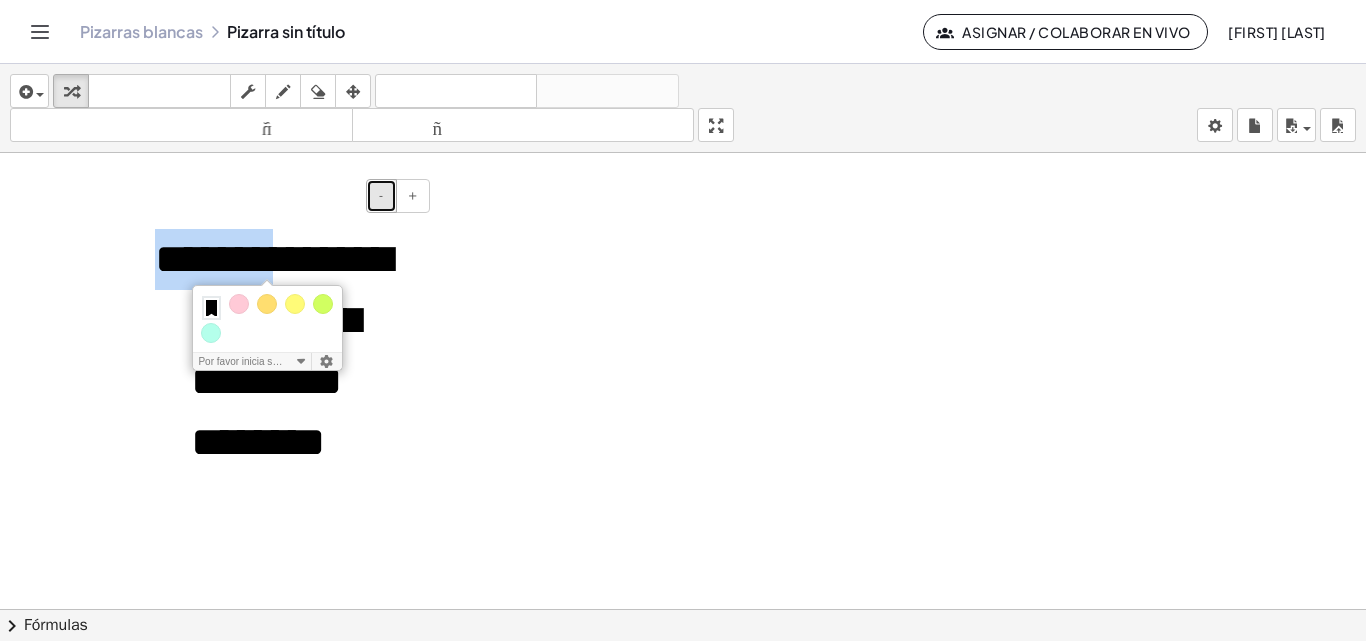 click on "-" at bounding box center (381, 195) 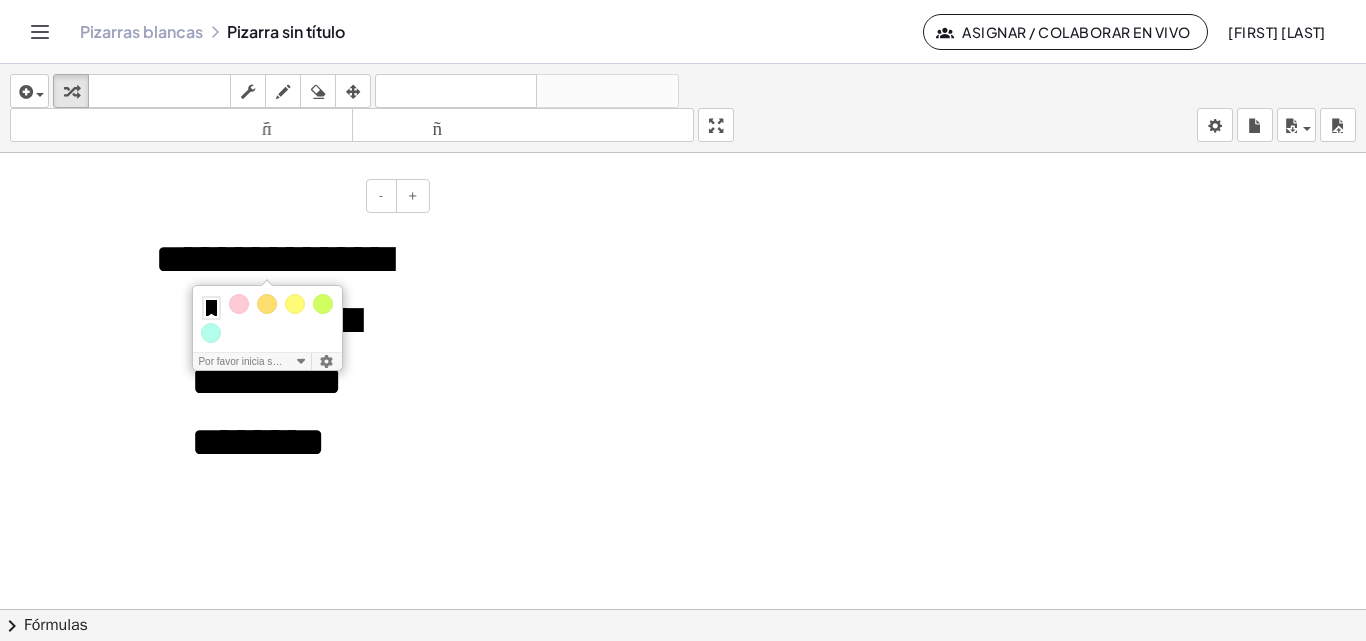 click on "*** *** *** *** ***" at bounding box center (303, 351) 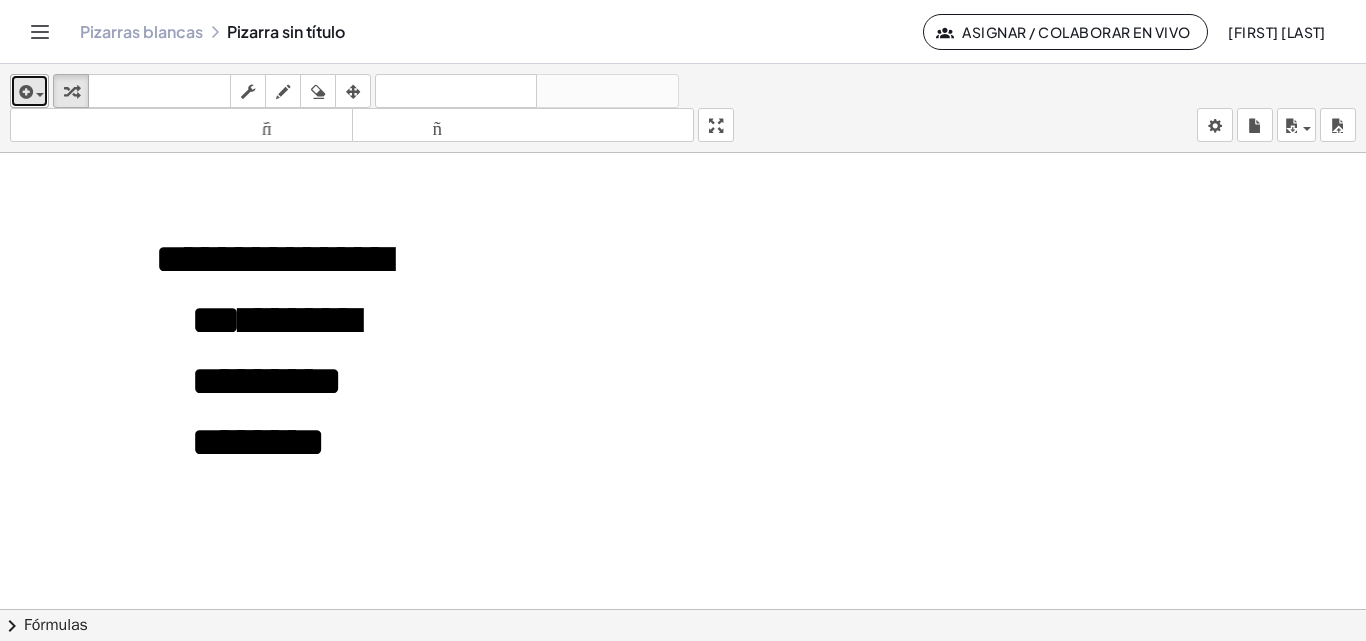 click at bounding box center [29, 91] 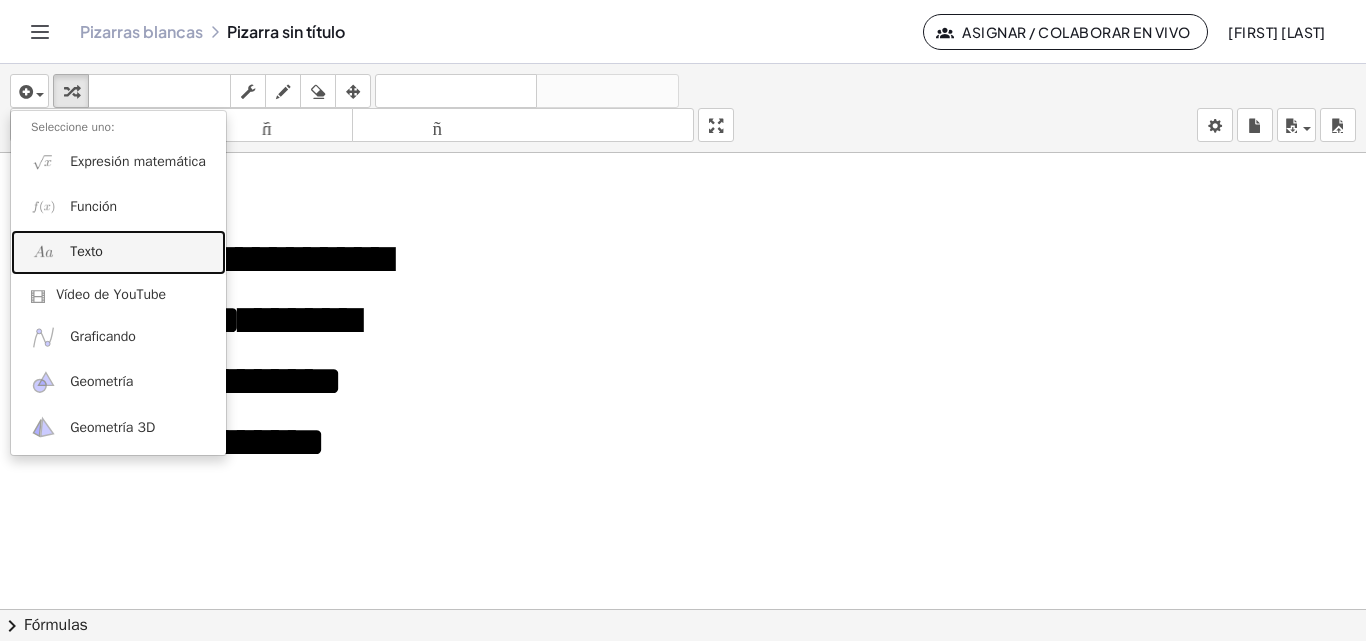 click on "Texto" at bounding box center (118, 252) 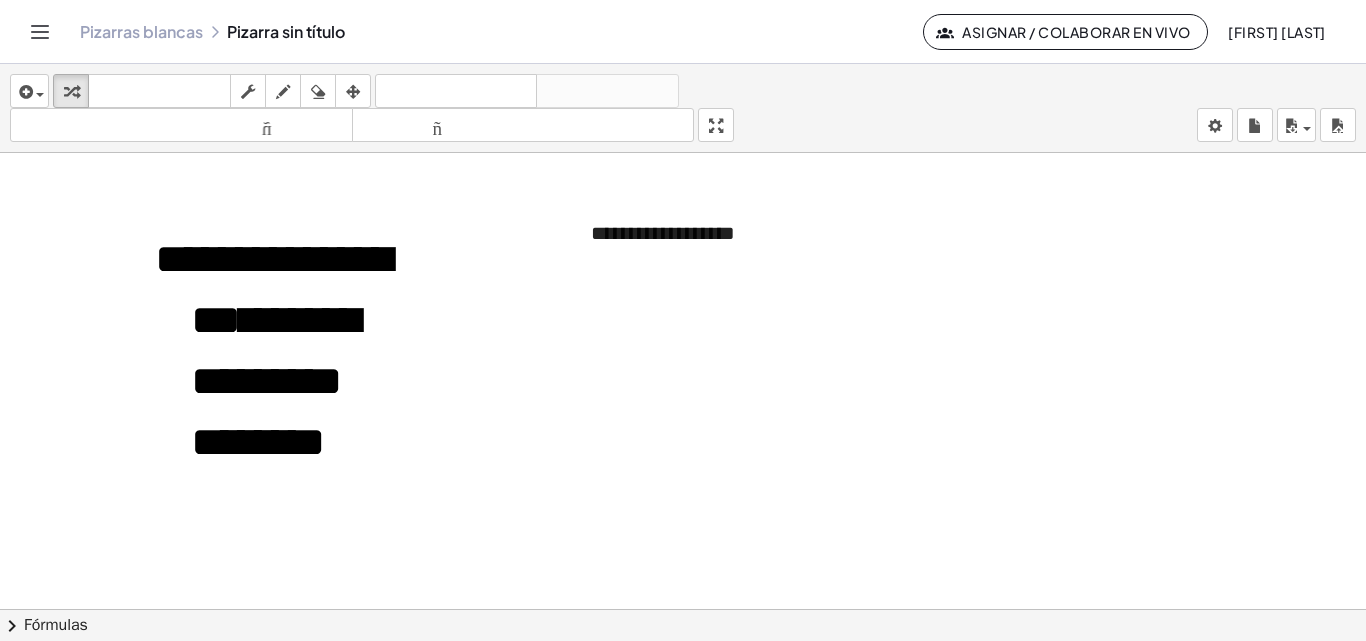 type 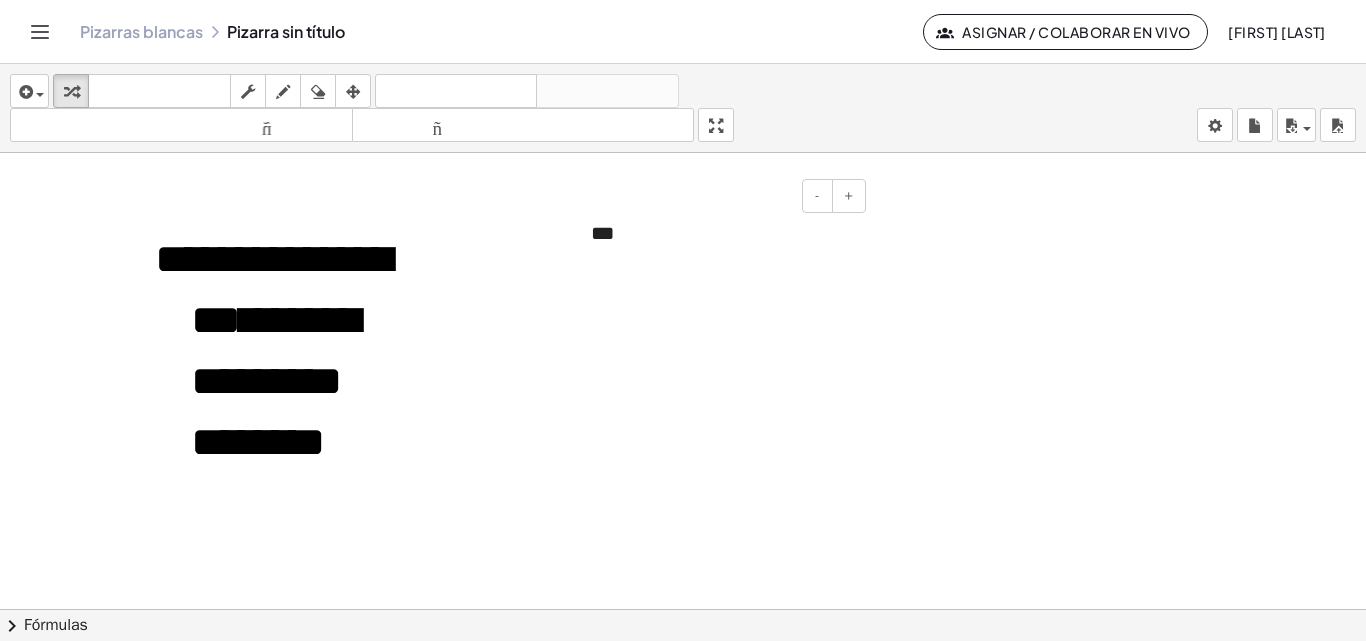 click on "***" at bounding box center [721, 233] 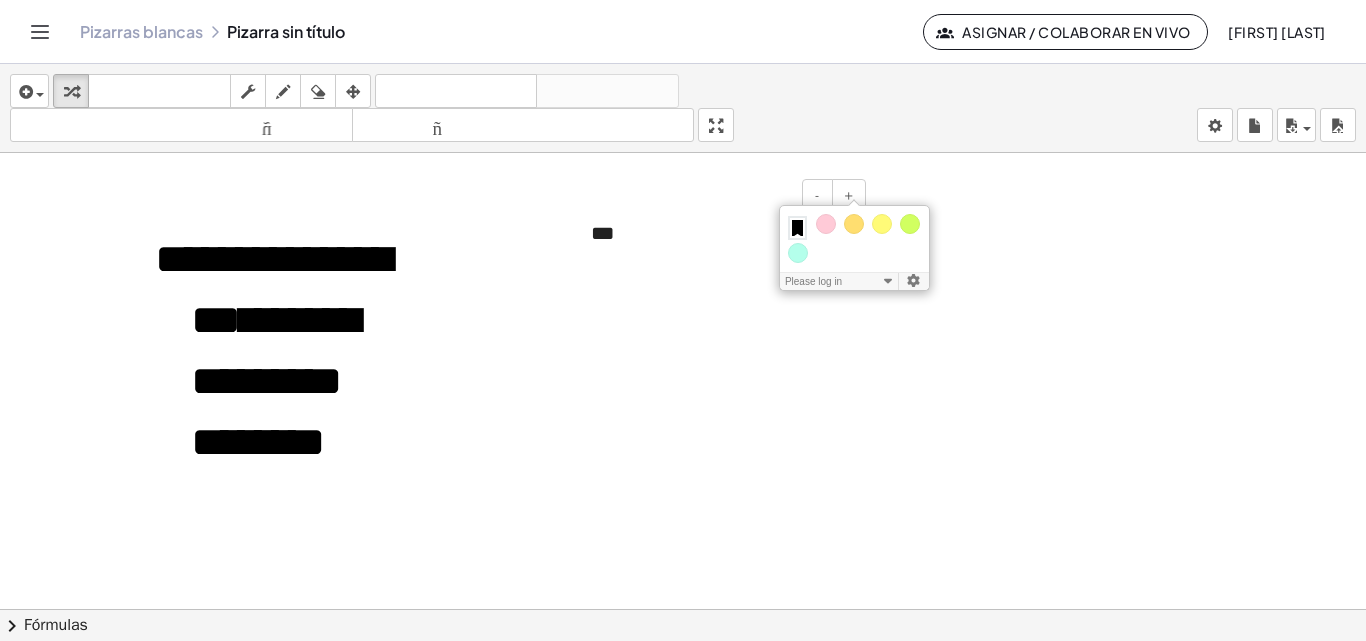drag, startPoint x: 669, startPoint y: 252, endPoint x: 657, endPoint y: 250, distance: 12.165525 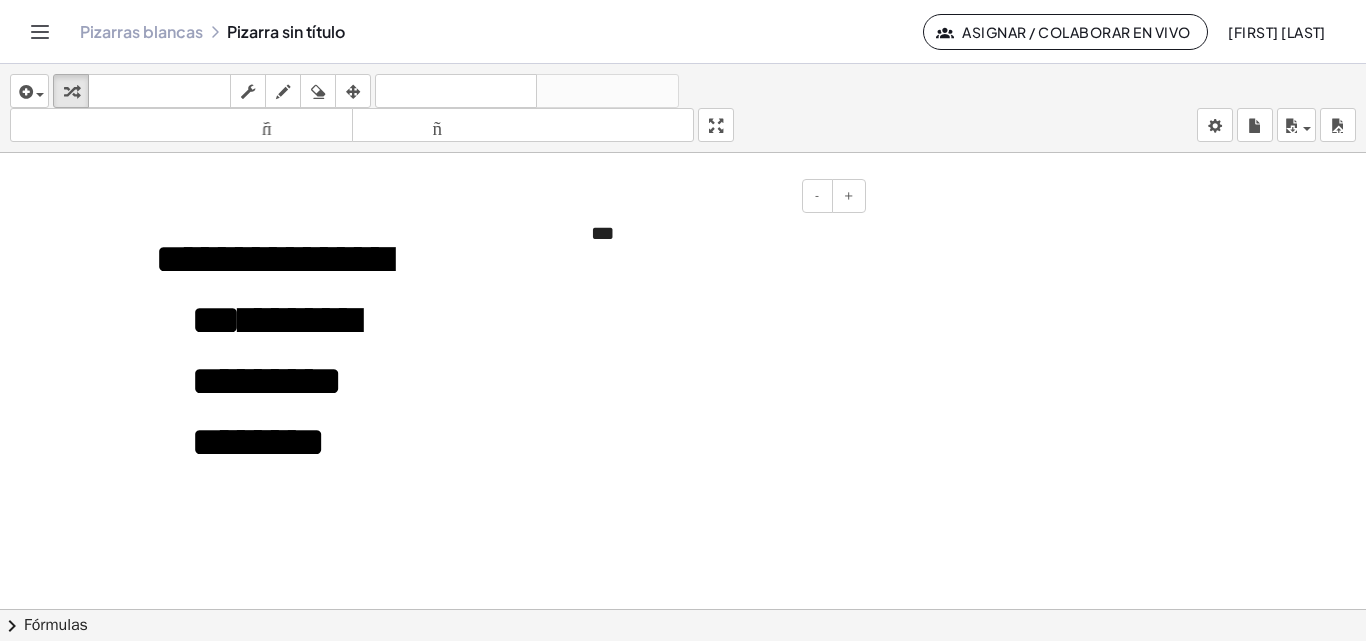 click on "- +" at bounding box center [716, 196] 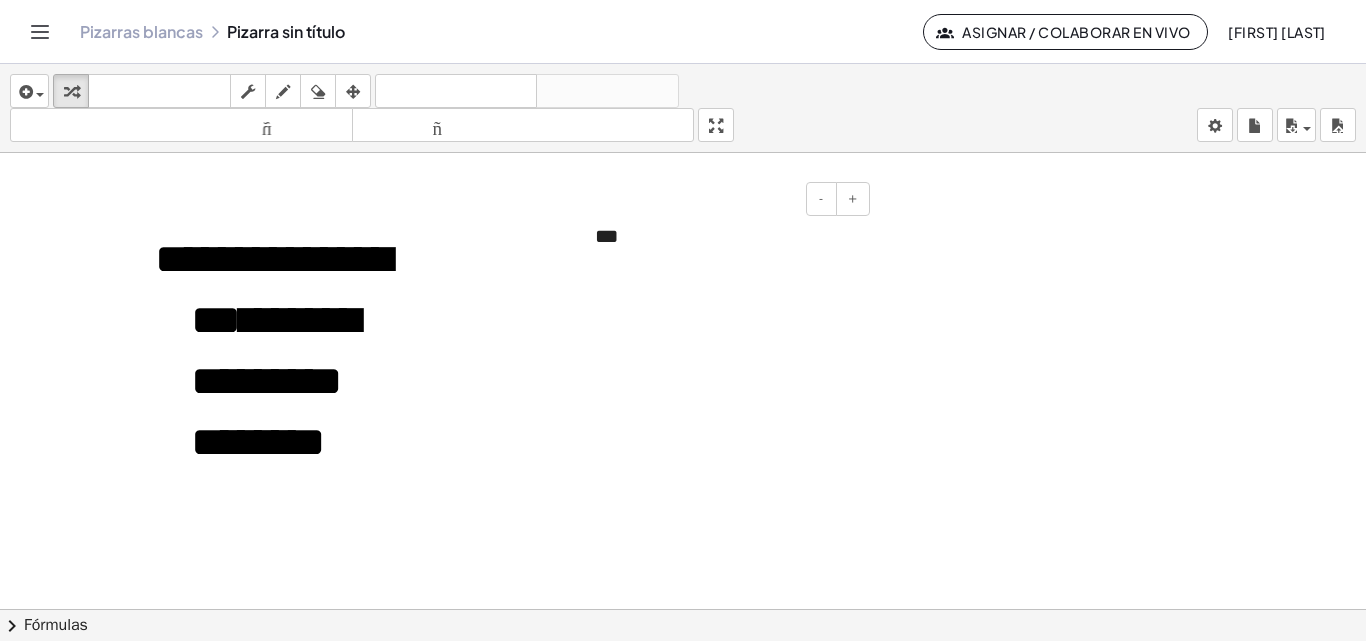 click on "***" at bounding box center (606, 236) 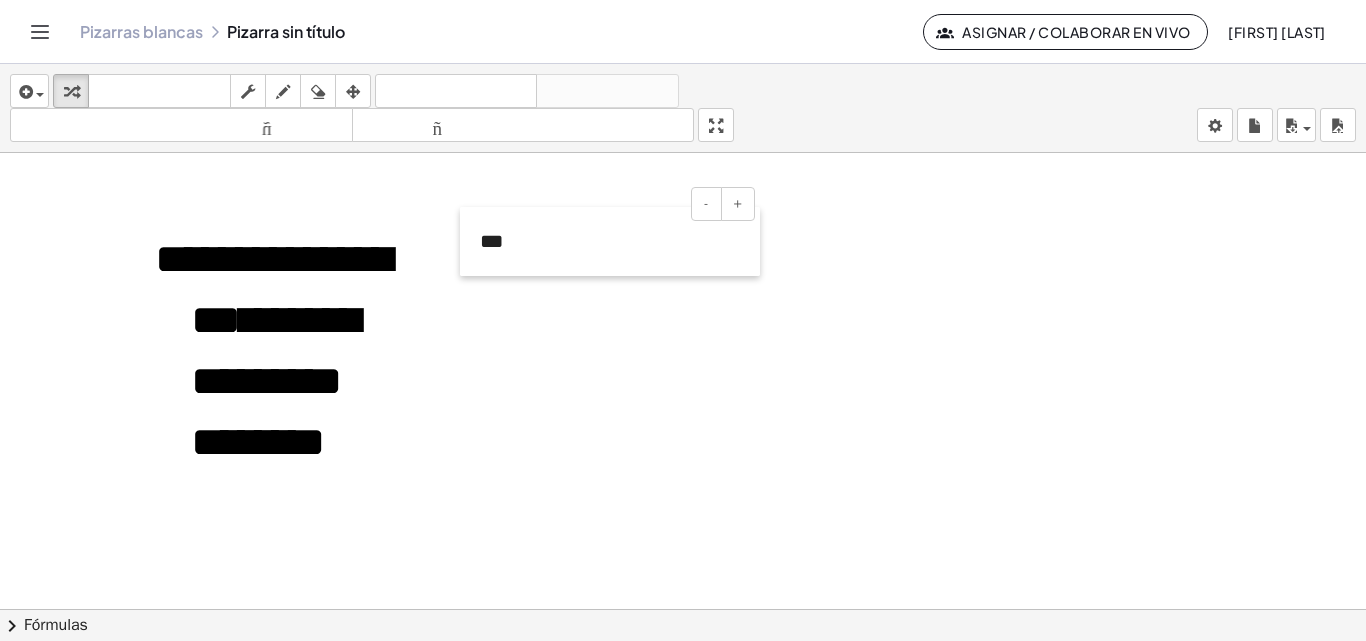 drag, startPoint x: 577, startPoint y: 245, endPoint x: 462, endPoint y: 250, distance: 115.10864 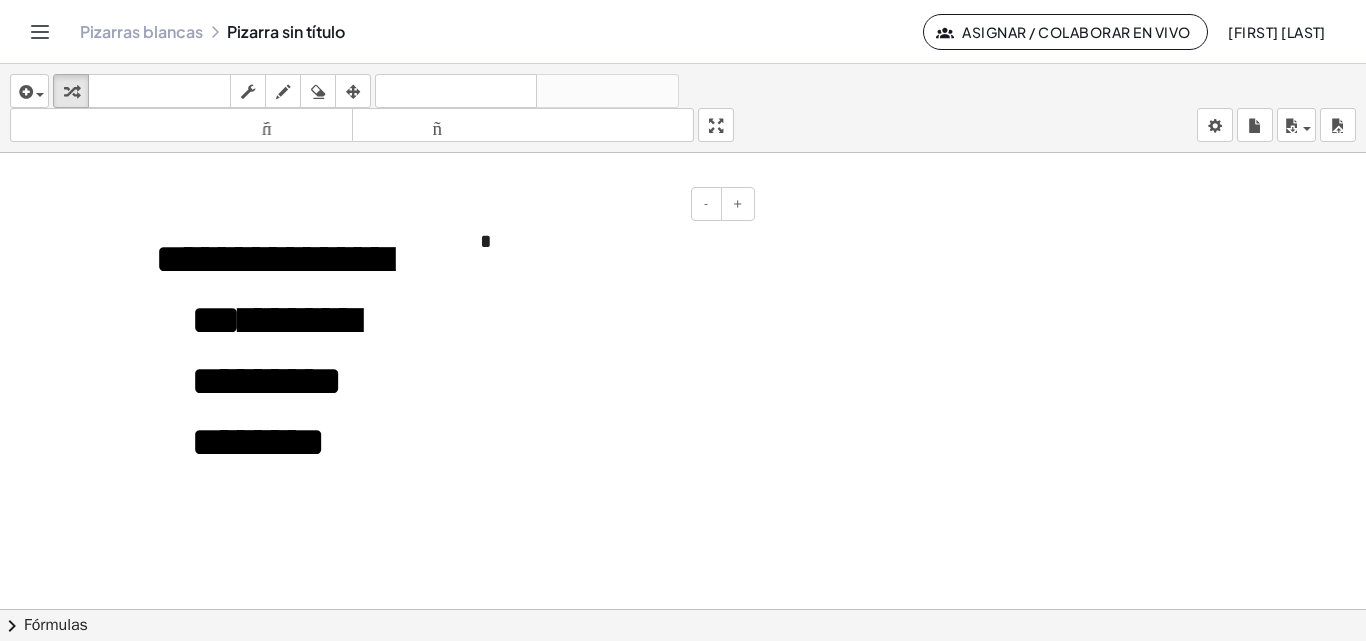 click on "*" at bounding box center (610, 241) 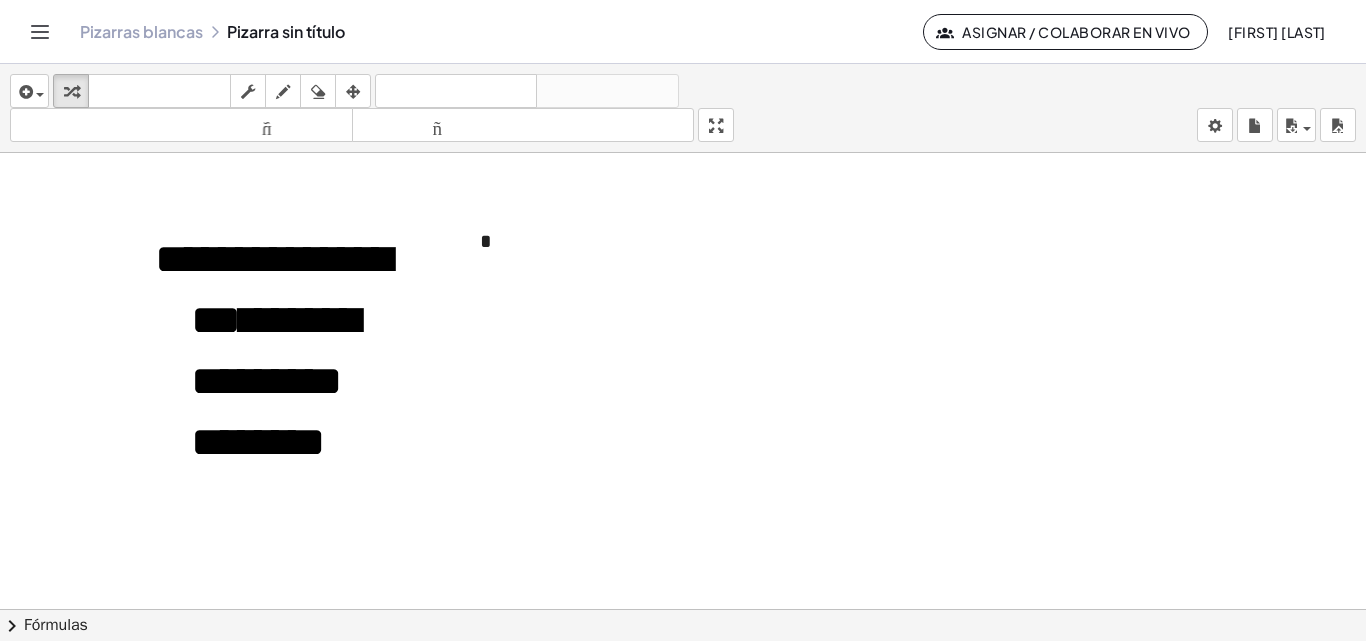click at bounding box center [683, 609] 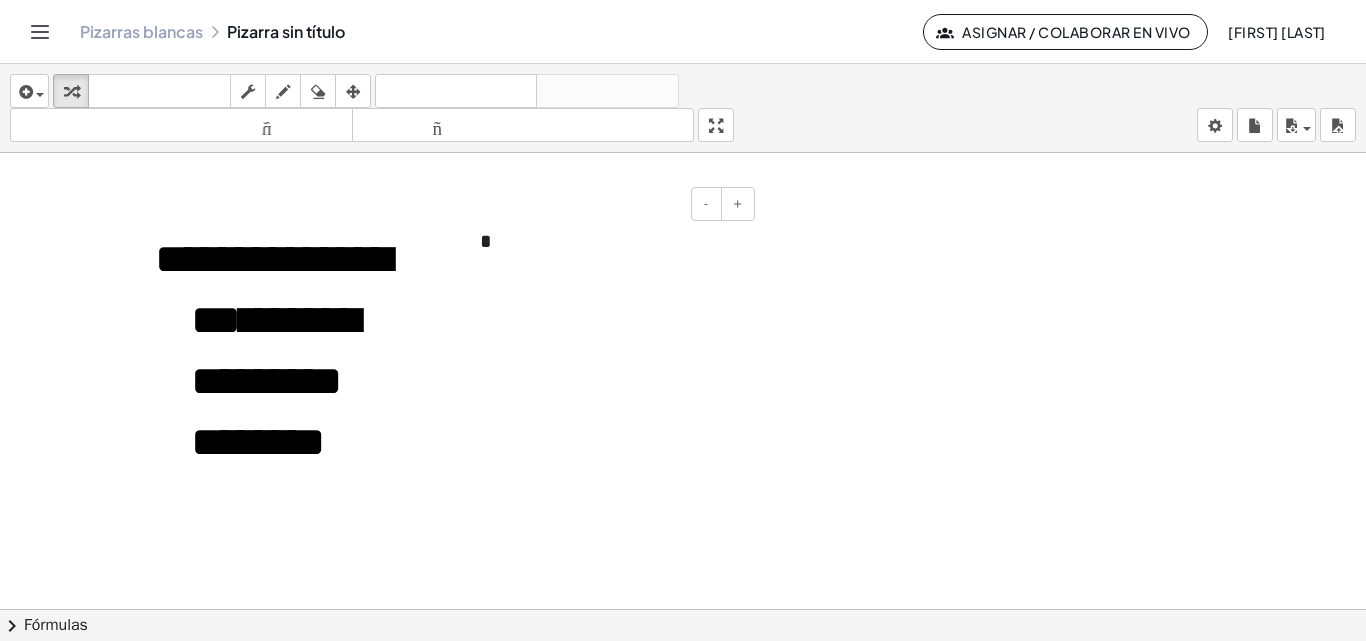 click on "*" at bounding box center [610, 241] 